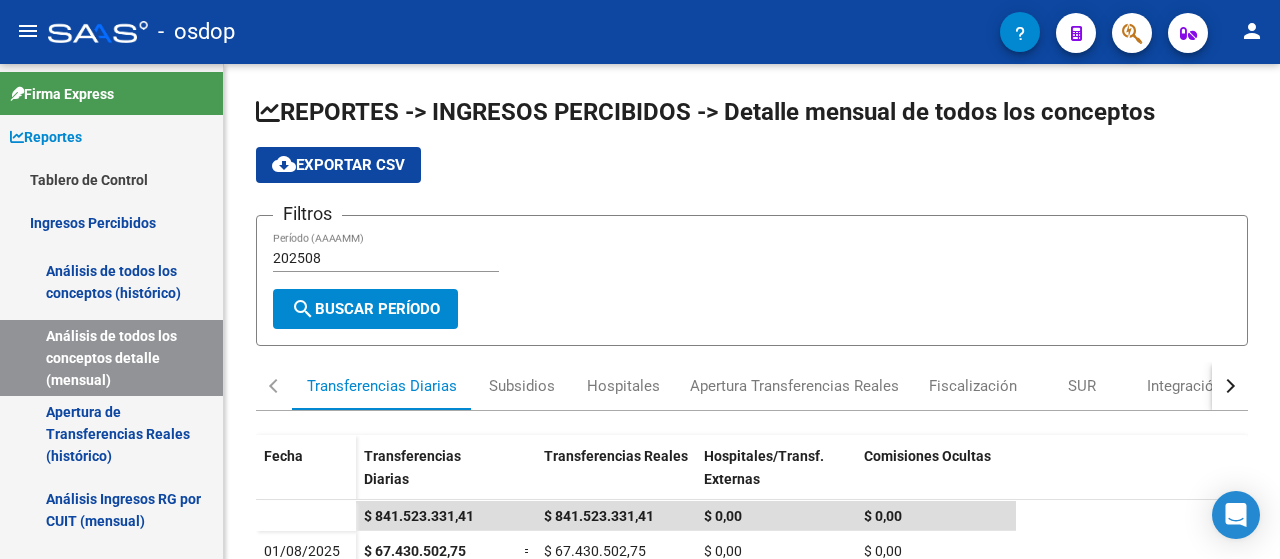 scroll, scrollTop: 0, scrollLeft: 0, axis: both 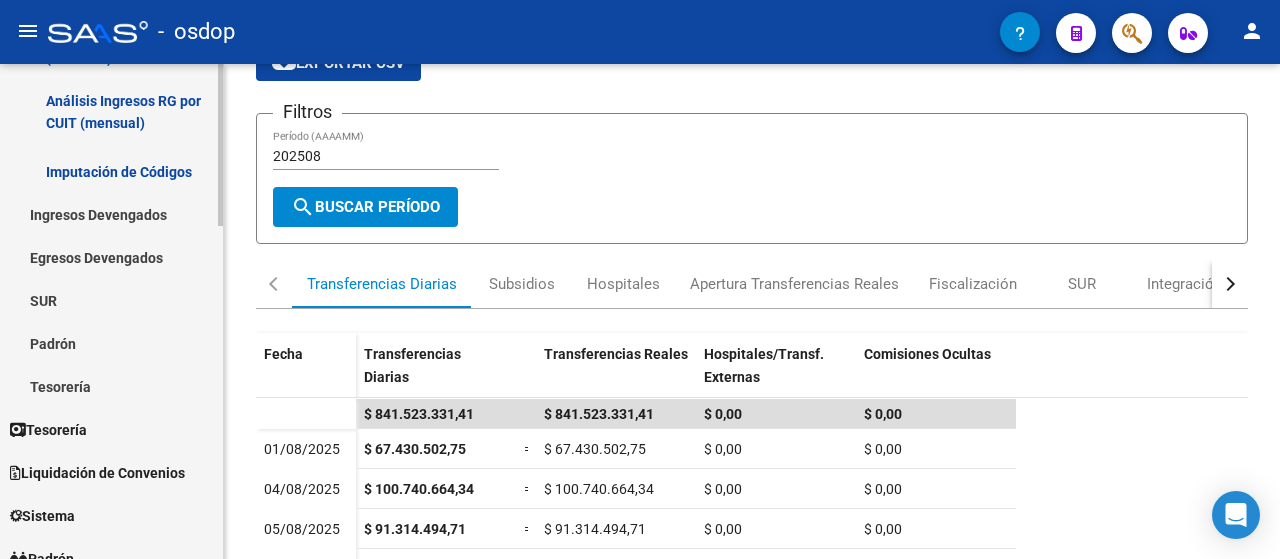 click on "Firma Express     Reportes Tablero de Control Ingresos Percibidos Análisis de todos los conceptos (histórico) Análisis de todos los conceptos detalle (mensual) Apertura de Transferencias Reales (histórico) Análisis Ingresos RG por CUIT (mensual) Imputación de Códigos Ingresos Devengados Análisis Histórico Detalles Transferencias RG sin DDJJ Detalles por CUIL RG Detalles - MT/PD MT morosos Egresos Devengados Comprobantes Recibidos Facturación Apócrifa Auditorías x Área Auditorías x Usuario Ítems de Auditorías x Usuario SUR Expedientes Internos Movimiento de Expte. SSS Padrón Traspasos x O.S. Traspasos x Gerenciador Traspasos x Provincia Nuevos Aportantes Métricas - Padrón SSS Métricas - Crecimiento Población Tesorería Cheques Emitidos Transferencias Bancarias Realizadas    Tesorería Extractos Procesados (csv) Extractos Originales (pdf) Otros Ingresos Cheques Emitidos Pendientes de Depósito Cheques Depositados Histórico Auditorías Confirmadas    Liquidación de Convenios Bancos" at bounding box center [114, 424] 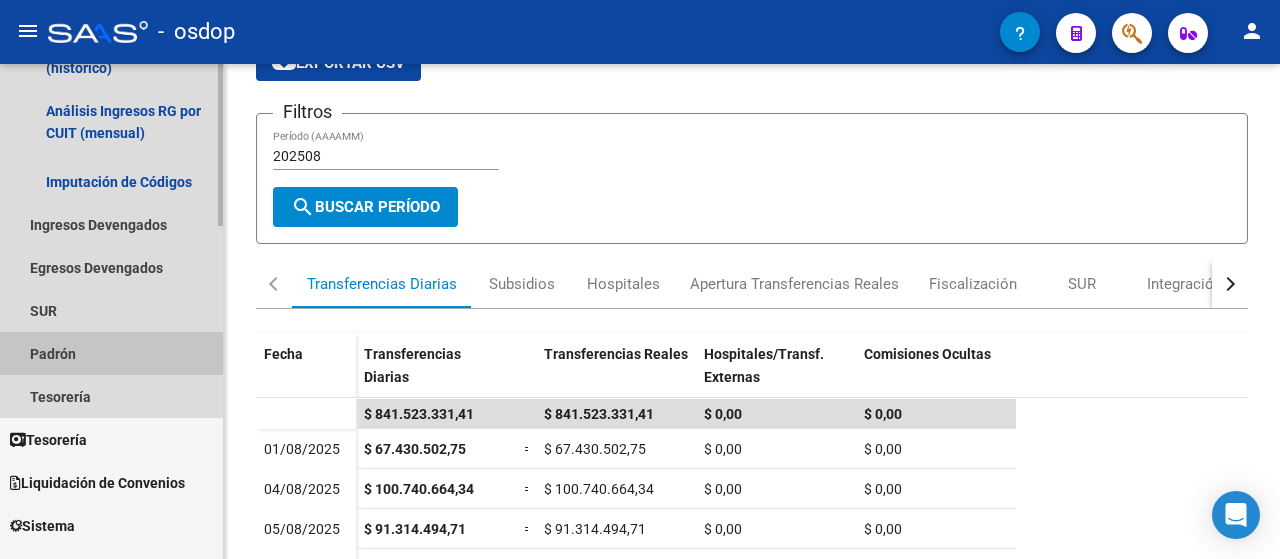 click on "Padrón" at bounding box center (111, 353) 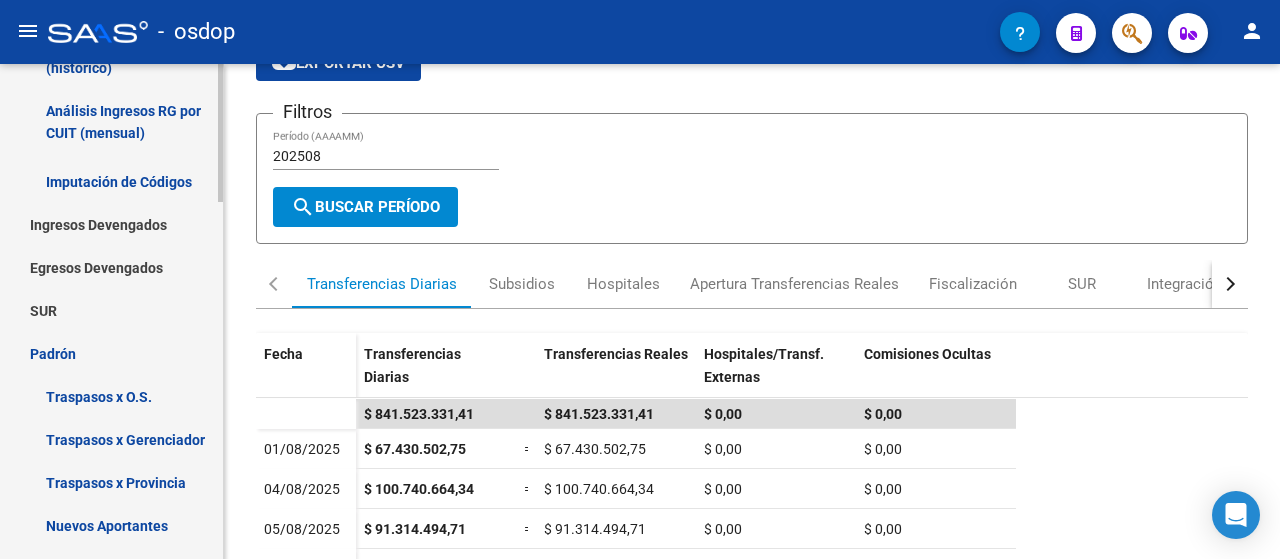 click on "Traspasos x O.S." at bounding box center [111, 396] 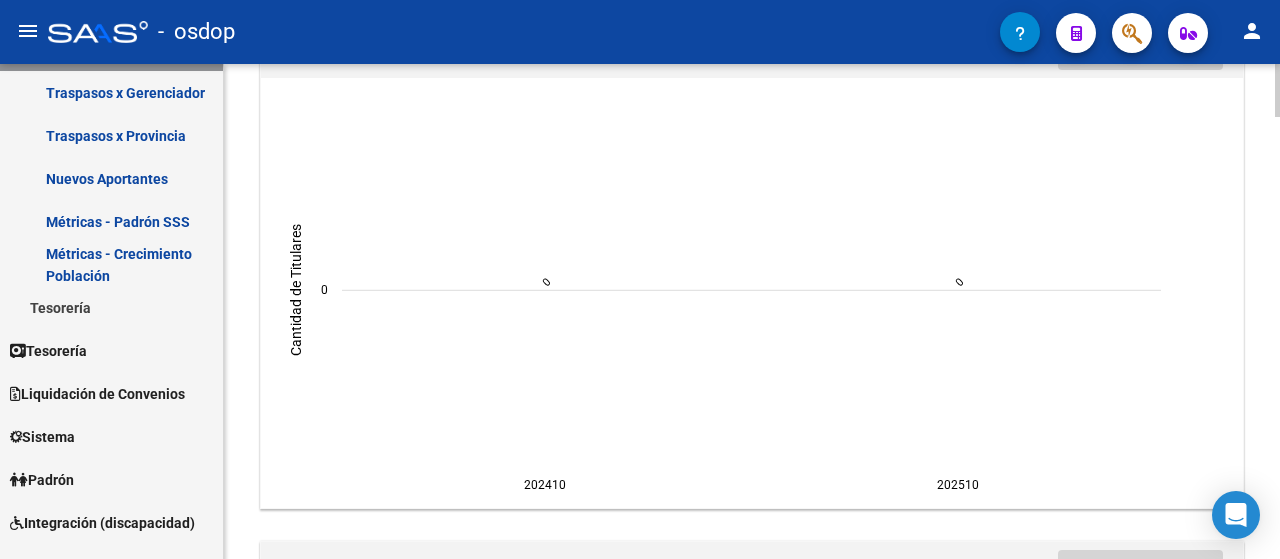 scroll, scrollTop: 458, scrollLeft: 0, axis: vertical 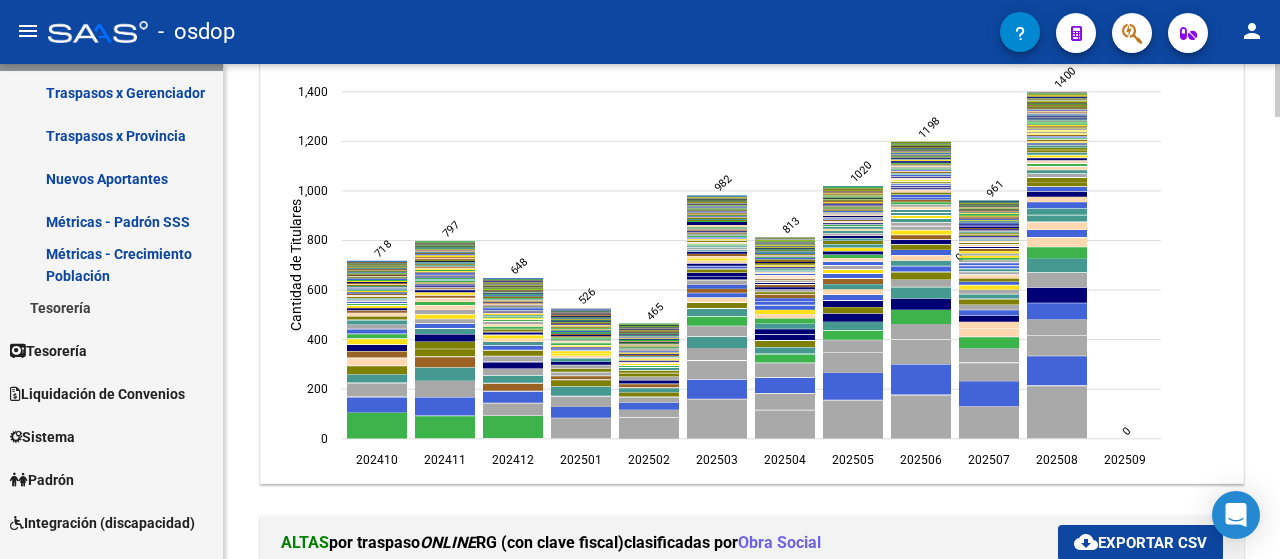 click on "menu - osdop person Firma Express Reportes Tablero de Control Ingresos Percibidos Análisis de todos los conceptos (histórico) Análisis de todos los conceptos detalle (mensual) Apertura de Transferencias Reales (histórico) Análisis Ingresos RG por CUIT (mensual) Imputación de Códigos Ingresos Devengados Análisis Histórico Detalles Transferencias RG sin DDJJ Detalles por CUIL RG Detalles - MT/PD MT morosos Egresos Devengados Comprobantes Recibidos Facturación Apócrifa Auditorías x Área Auditorías x Usuario Ítems de Auditorías x Usuario SUR Expedientes Internos Movimiento de Expte. SSS Padrón Traspasos x O.S. Traspasos x Gerenciador Traspasos x Provincia Nuevos Aportantes Métricas - Padrón SSS Métricas - Crecimiento Población Tesorería Cheques Emitidos Transferencias Bancarias Realizadas Tesorería Extractos Procesados (csv) Extractos Originales (pdf) Otros Ingresos Cheques Emitidos Pendientes de Depósito Cheques Depositados Histórico Auditorías Confirmadas ARCA - Suma 0" 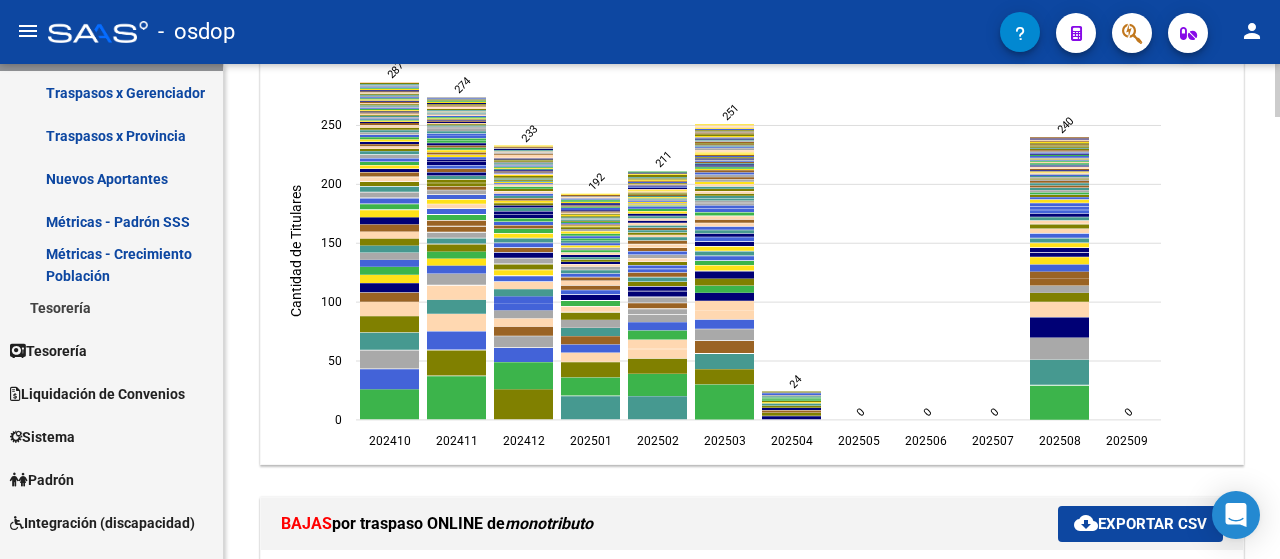 scroll, scrollTop: 999, scrollLeft: 0, axis: vertical 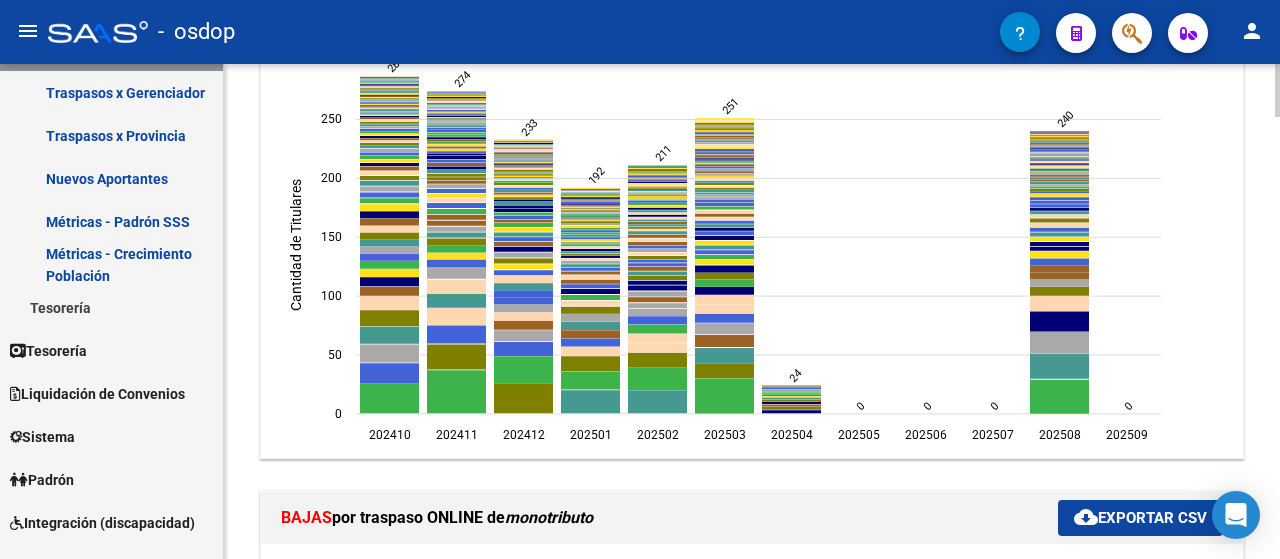 click on "REPORTES -> PADRON -> Gráficos de Altas y Bajas por clasificadas X Obra Social (alt+g) Filtros [DATE] Período Desde (AAAAMM) [DATE] Período Hasta (AAAAMM) Seleccionar Gerenciador Seleccionar Gerenciador Escriba para buscar ObraSocial Escriba CUIT o Razón Social para buscar Provincia Provincia search Buscar Registros delete Borrar Filtros TRASPASOS ONLINE (con clave fiscal) - Posterior Noviembre 2020 BAJAS por traspaso ONLINE RG (con clave fiscal) clasificadas por Obra Social cloud_download Exportar CSV [DATE] [DATE] [DATE] [DATE] [DATE] [DATE] [DATE] [DATE] [DATE] [DATE] [DATE] [DATE] [DATE] [DATE] [DATE] [DATE] [DATE] [DATE] [DATE] [DATE] [DATE] [DATE] [DATE] [DATE] Cantidad de Titulares 718 797 648 526 465 982 813 1020 1198 961 1400 0 ALTAS por traspaso ONLINE RG (con clave fiscal) clasificadas por Obra Social cloud_download Exportar CSV [DATE] 0" 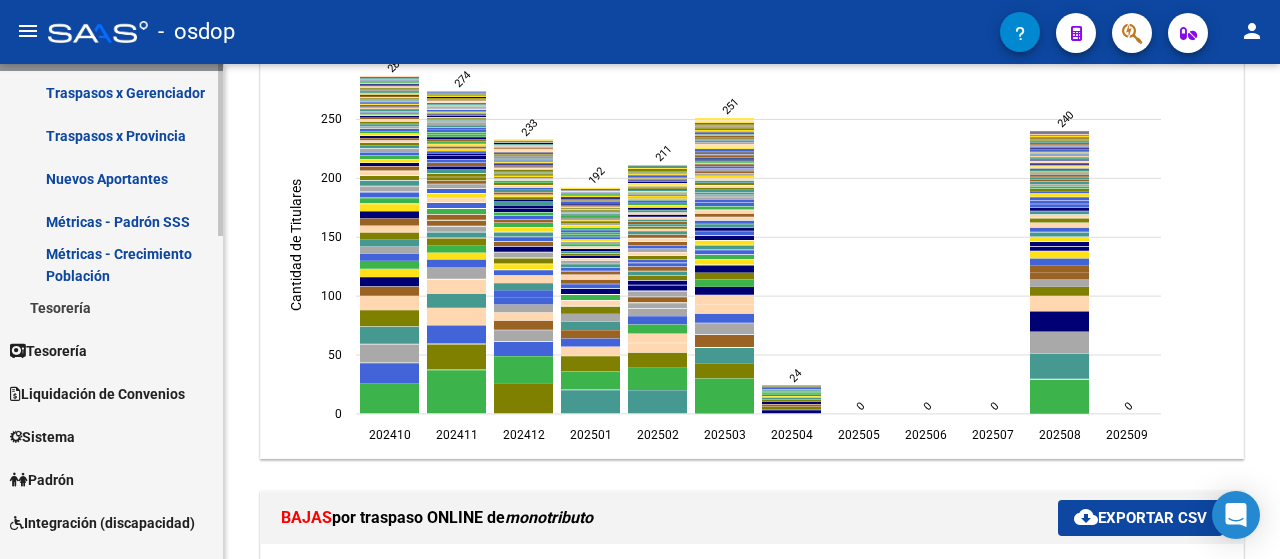 click on "Traspasos x Provincia" at bounding box center [111, 135] 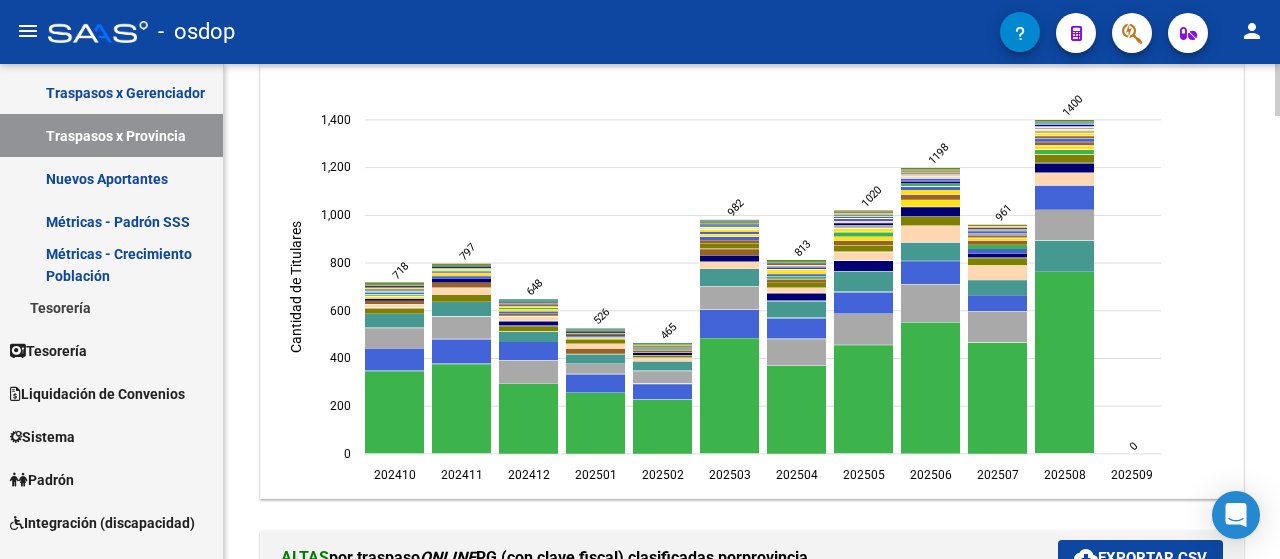 scroll, scrollTop: 513, scrollLeft: 0, axis: vertical 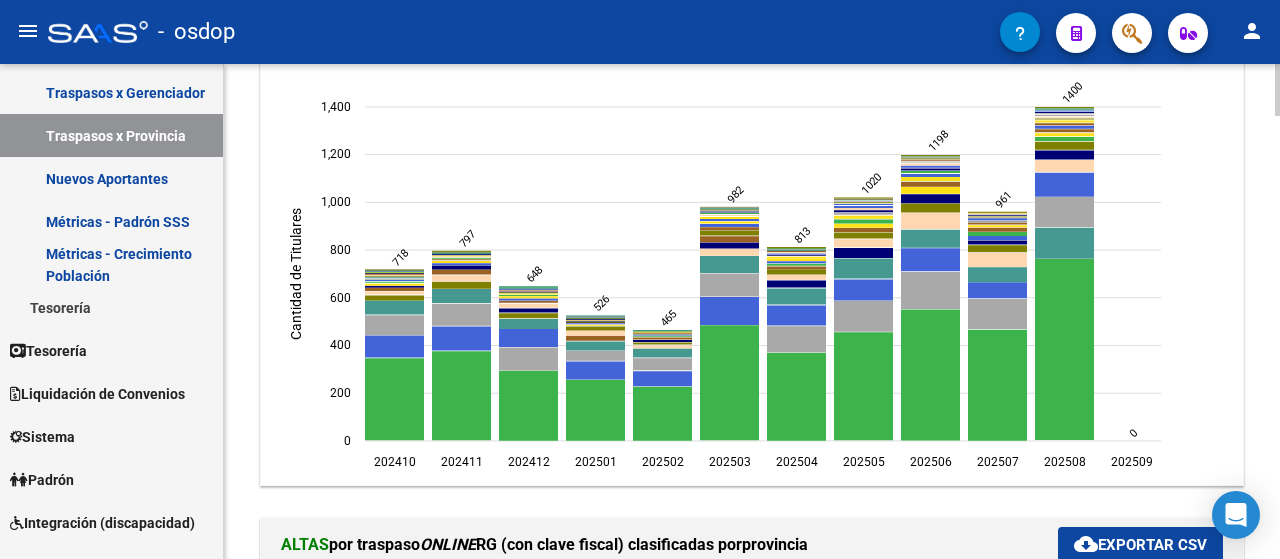 click 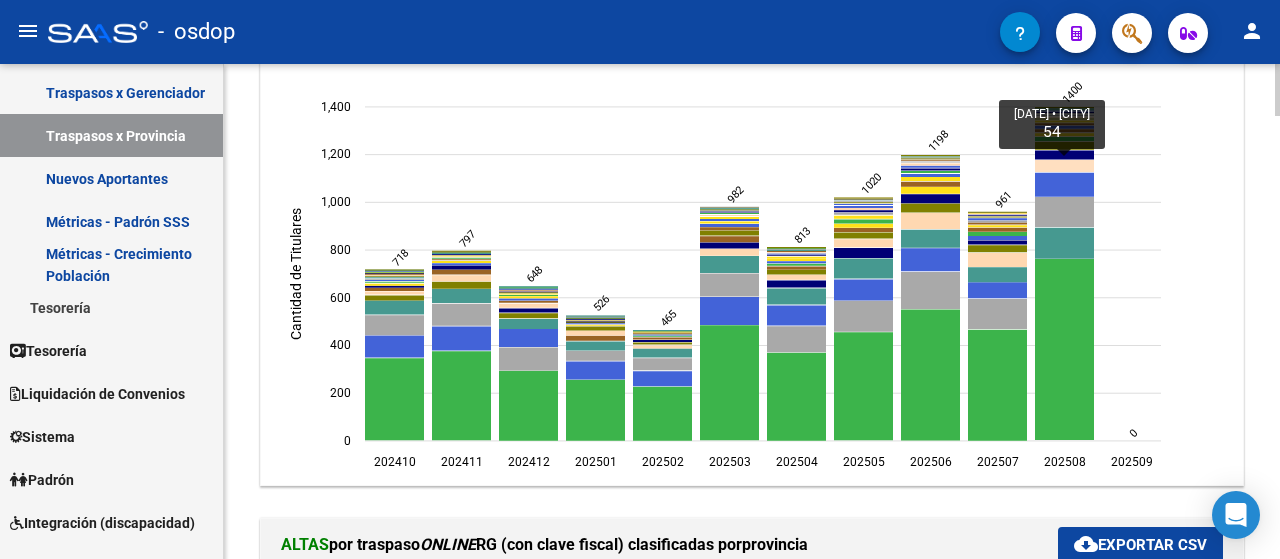 click 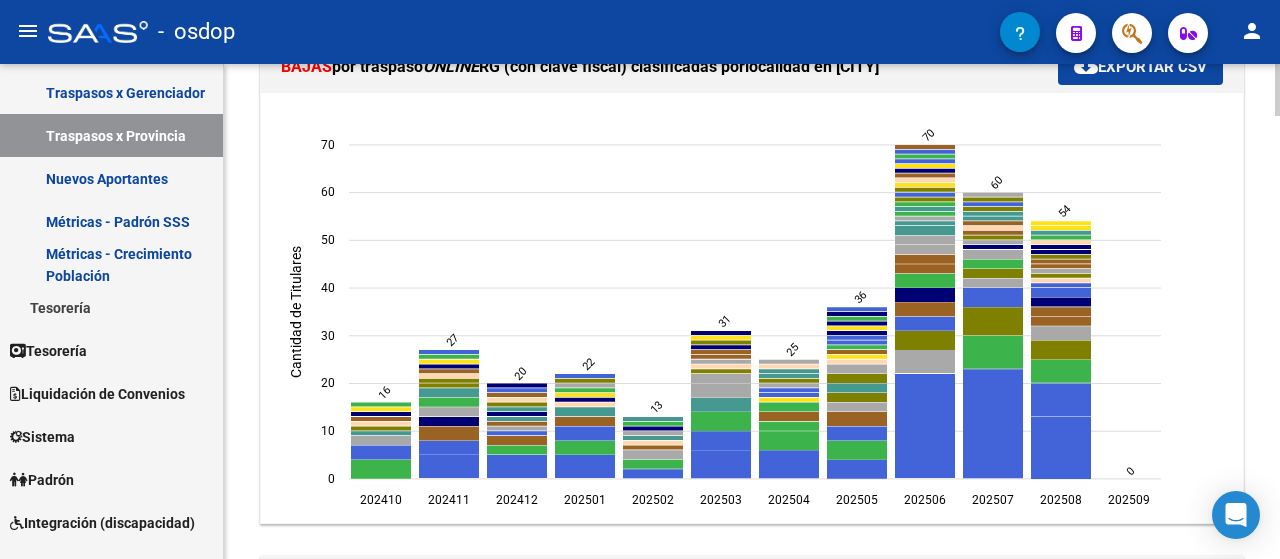 scroll, scrollTop: 500, scrollLeft: 0, axis: vertical 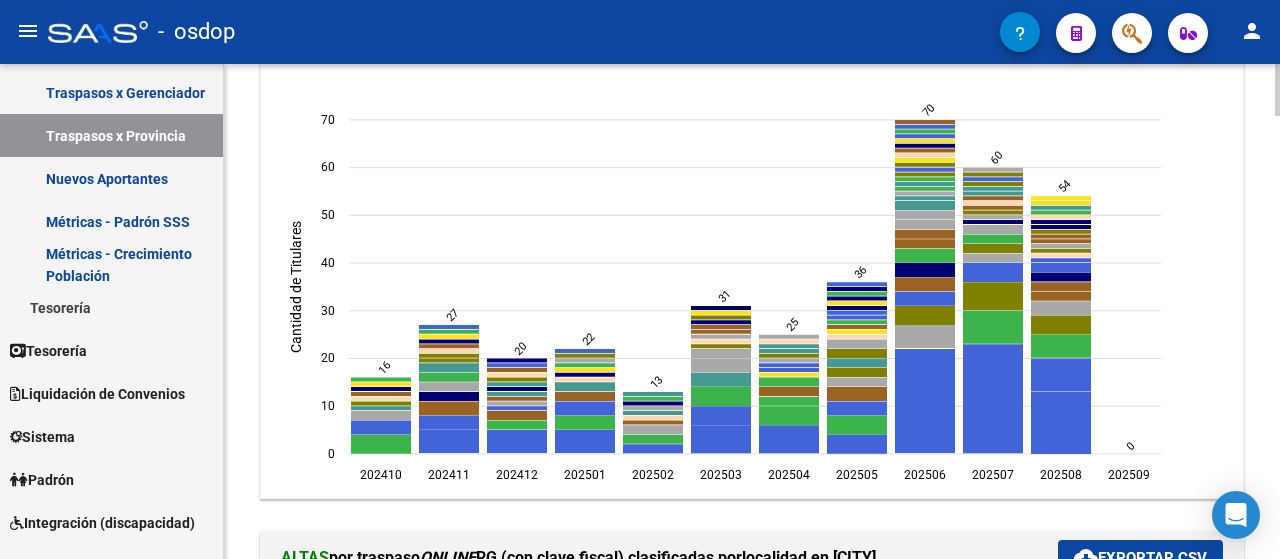 click 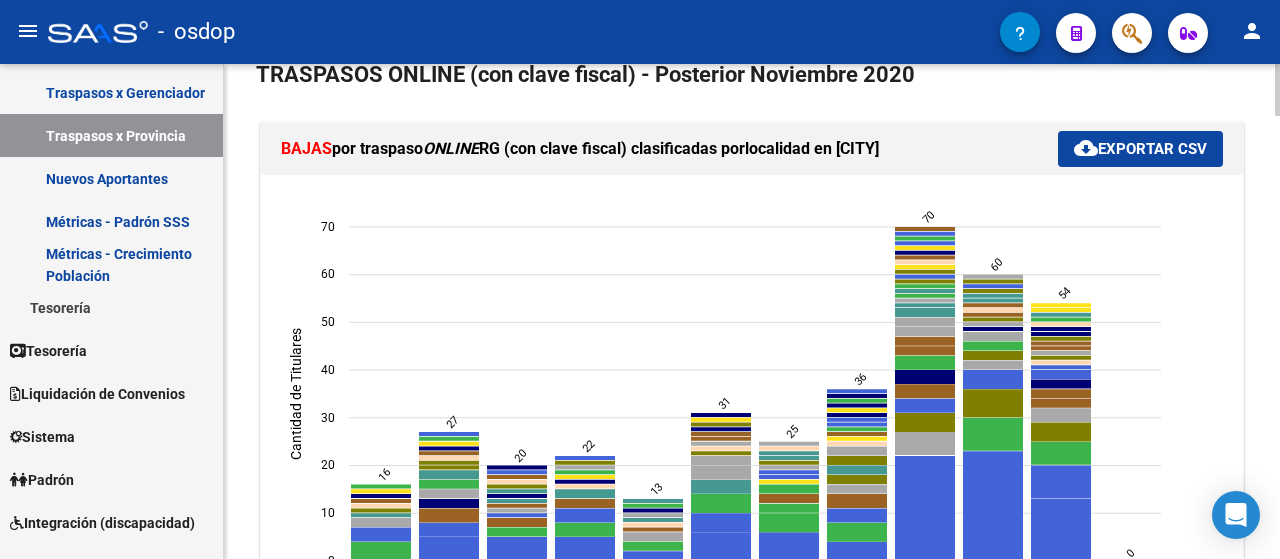 scroll, scrollTop: 0, scrollLeft: 0, axis: both 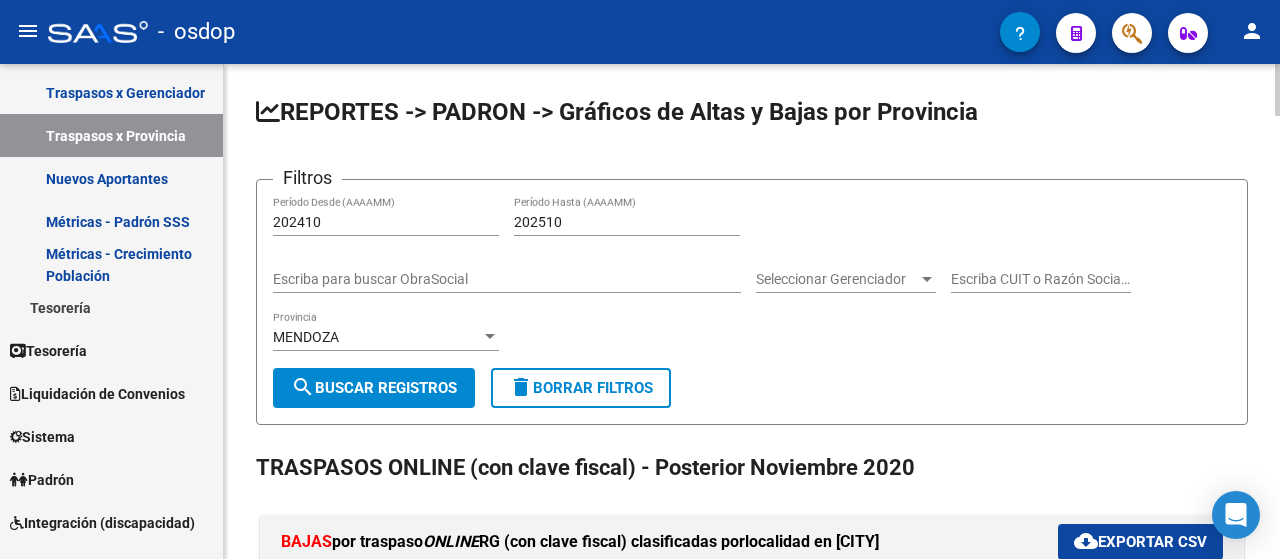 click on "menu - osdop person Firma Express Reportes Tablero de Control Ingresos Percibidos Análisis de todos los conceptos (histórico) Análisis de todos los conceptos detalle (mensual) Apertura de Transferencias Reales (histórico) Análisis Ingresos RG por CUIT (mensual) Imputación de Códigos Ingresos Devengados Análisis Histórico Detalles Transferencias RG sin DDJJ Detalles por CUIL RG Detalles - MT/PD MT morosos Egresos Devengados Comprobantes Recibidos Facturación Apócrifa Auditorías x Área Auditorías x Usuario Ítems de Auditorías x Usuario SUR Expedientes Internos Movimiento de Expte. SSS Padrón Traspasos x O.S. Traspasos x Gerenciador Traspasos x Provincia Nuevos Aportantes Métricas - Padrón SSS Métricas - Crecimiento Población Tesorería Cheques Emitidos Transferencias Bancarias Realizadas Tesorería Extractos Procesados (csv) Extractos Originales (pdf) Otros Ingresos Cheques Emitidos Pendientes de Depósito Cheques Depositados Histórico Auditorías Confirmadas ARCA - Suma 0" 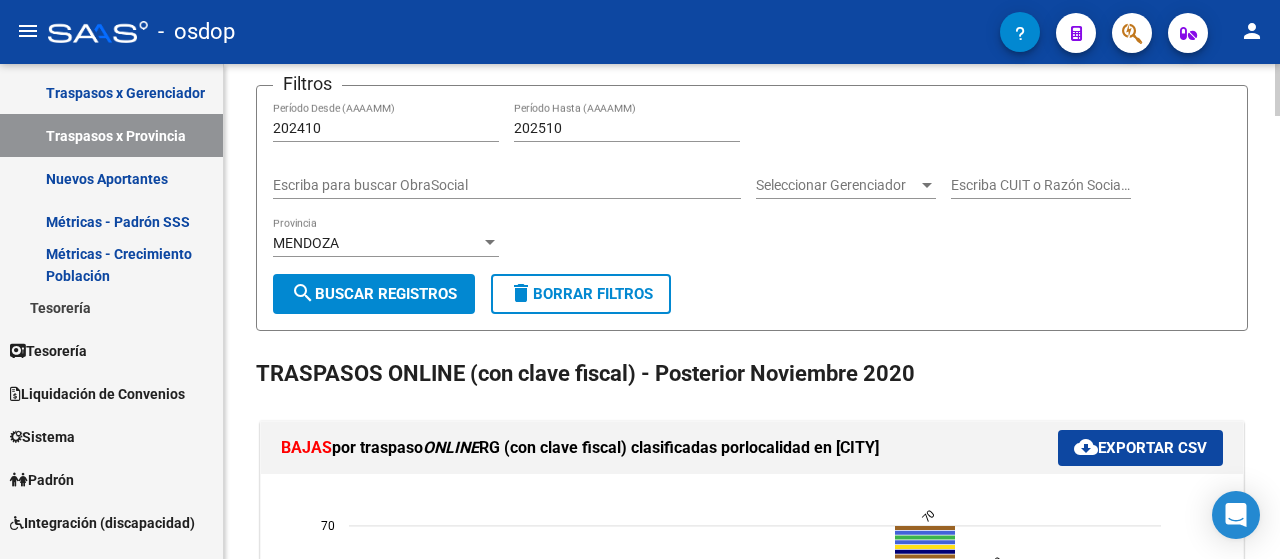 scroll, scrollTop: 0, scrollLeft: 0, axis: both 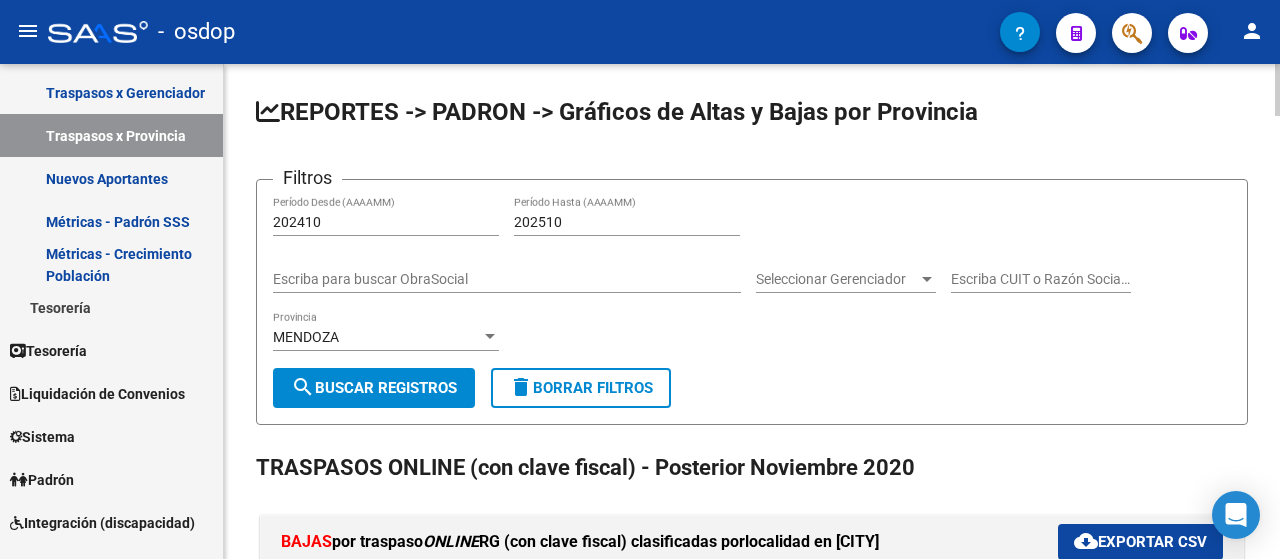 click 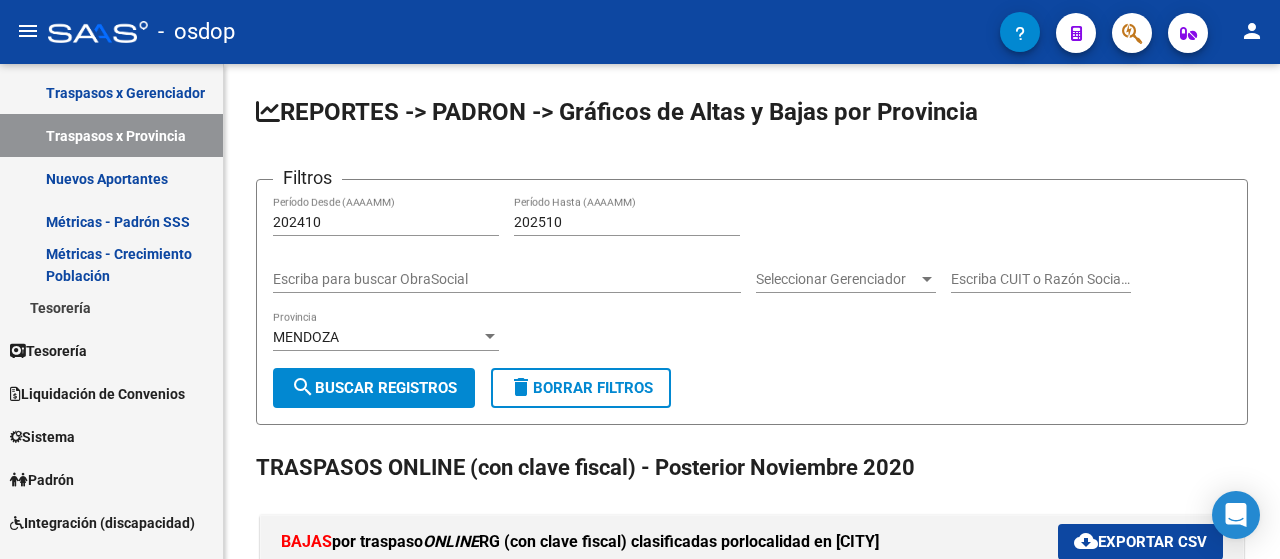 click on "MENDOZA" at bounding box center [377, 337] 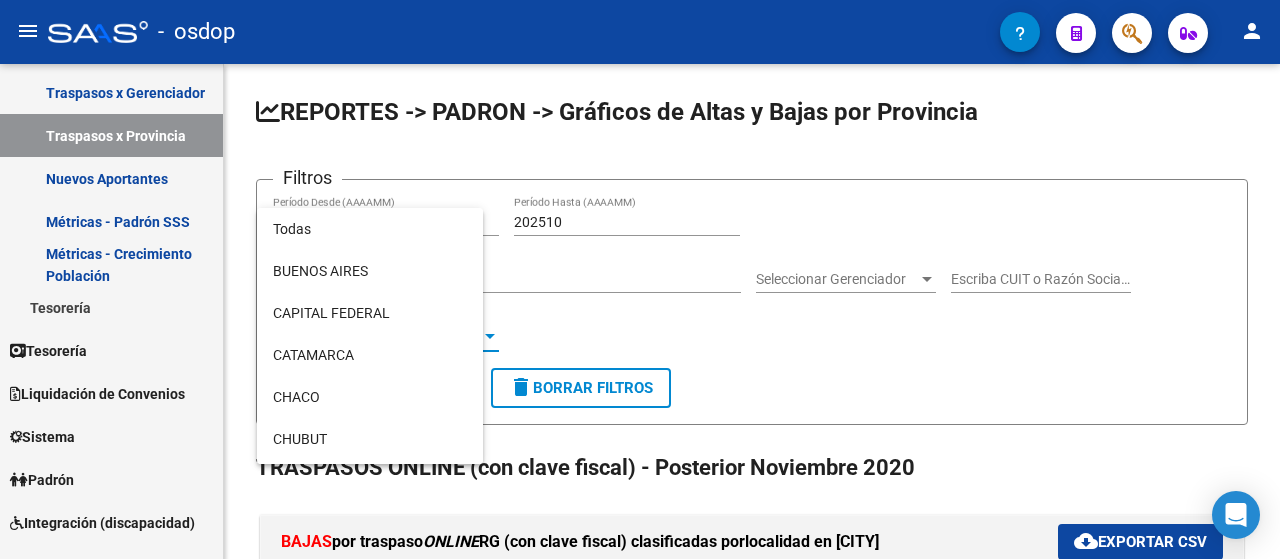 scroll, scrollTop: 439, scrollLeft: 0, axis: vertical 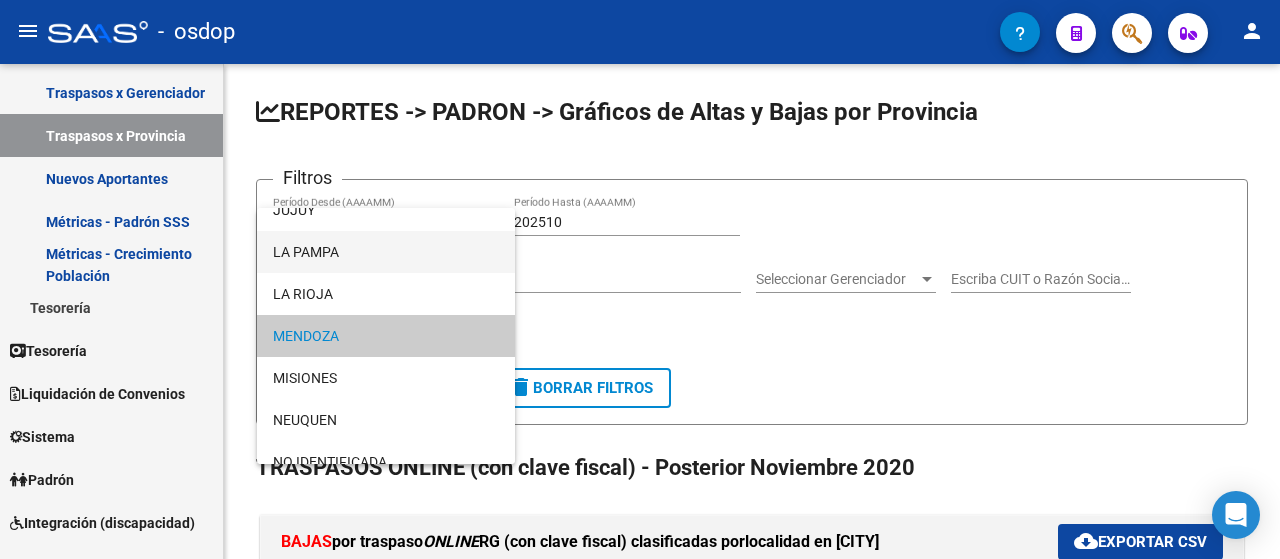 click on "LA PAMPA" at bounding box center [386, 252] 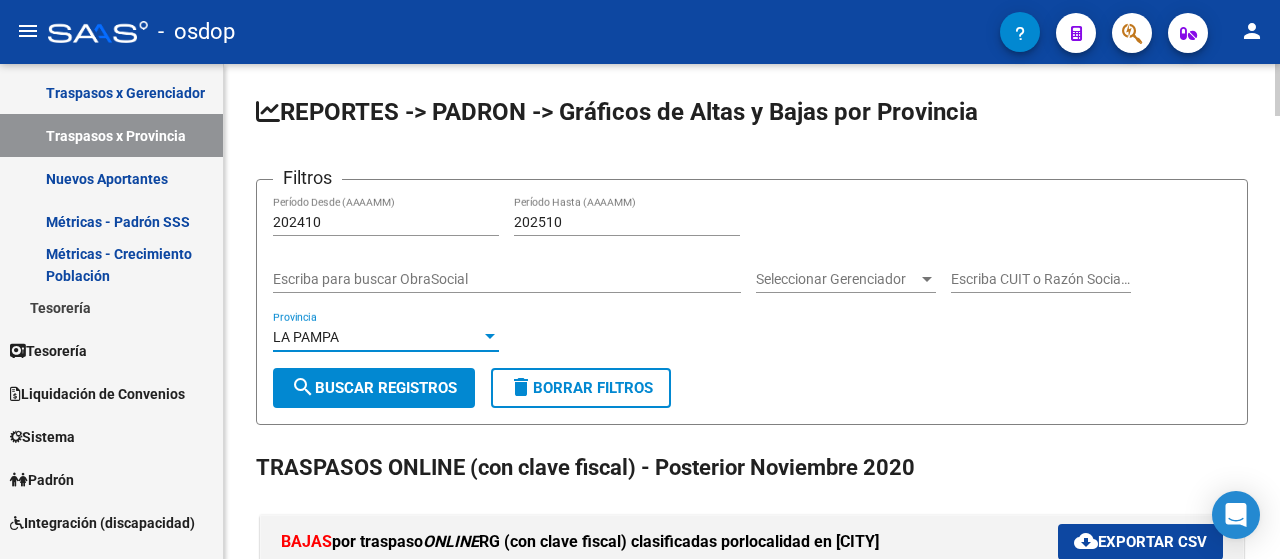 click on "search  Buscar Registros" 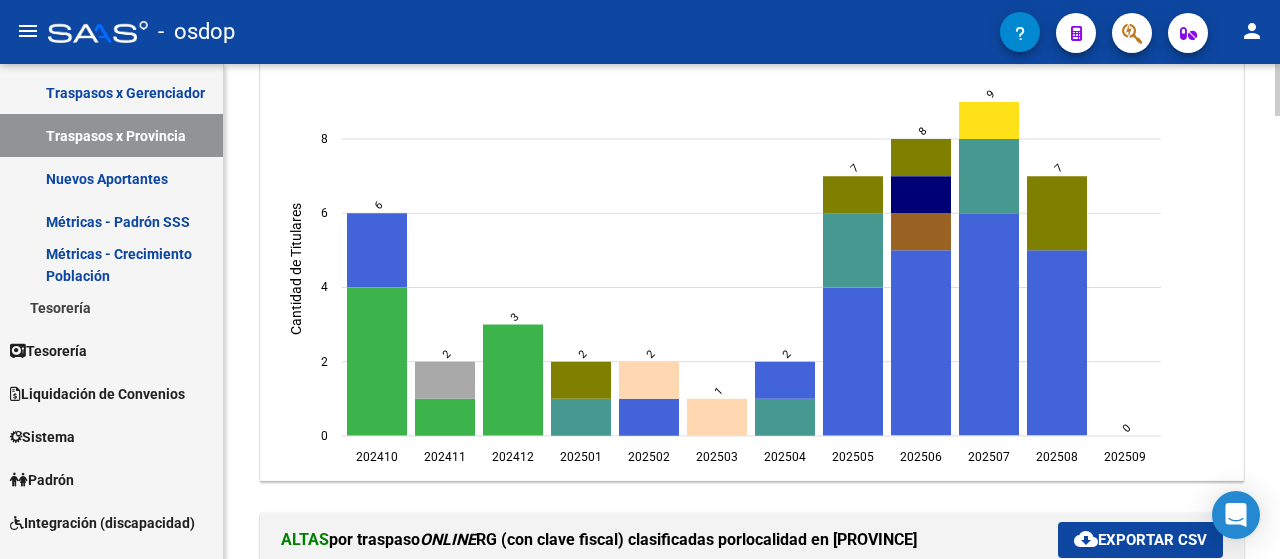 scroll, scrollTop: 524, scrollLeft: 0, axis: vertical 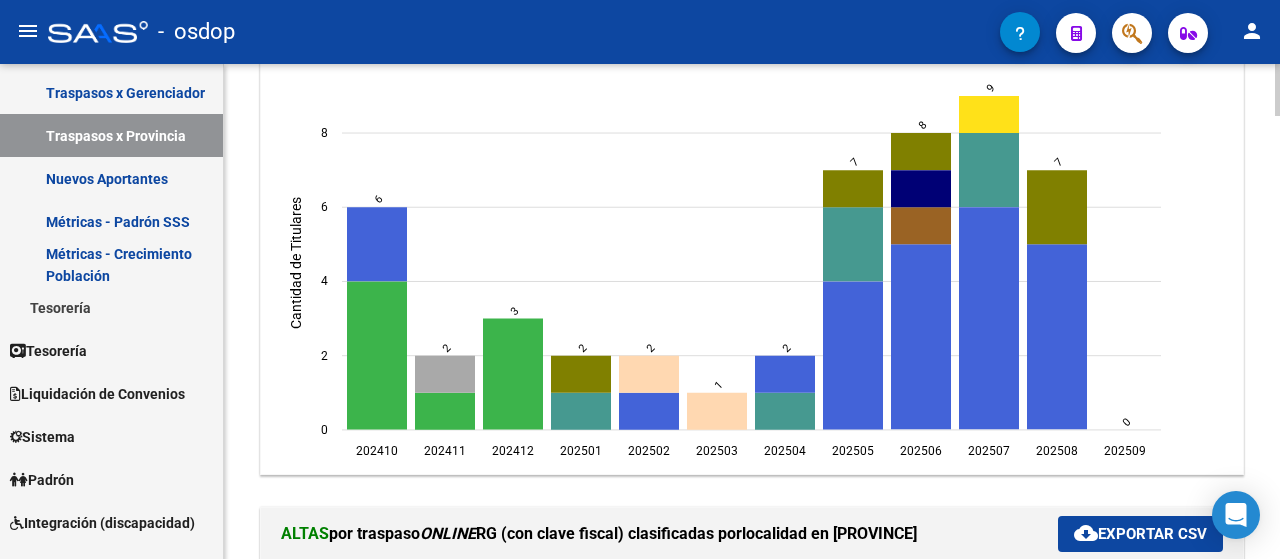 click 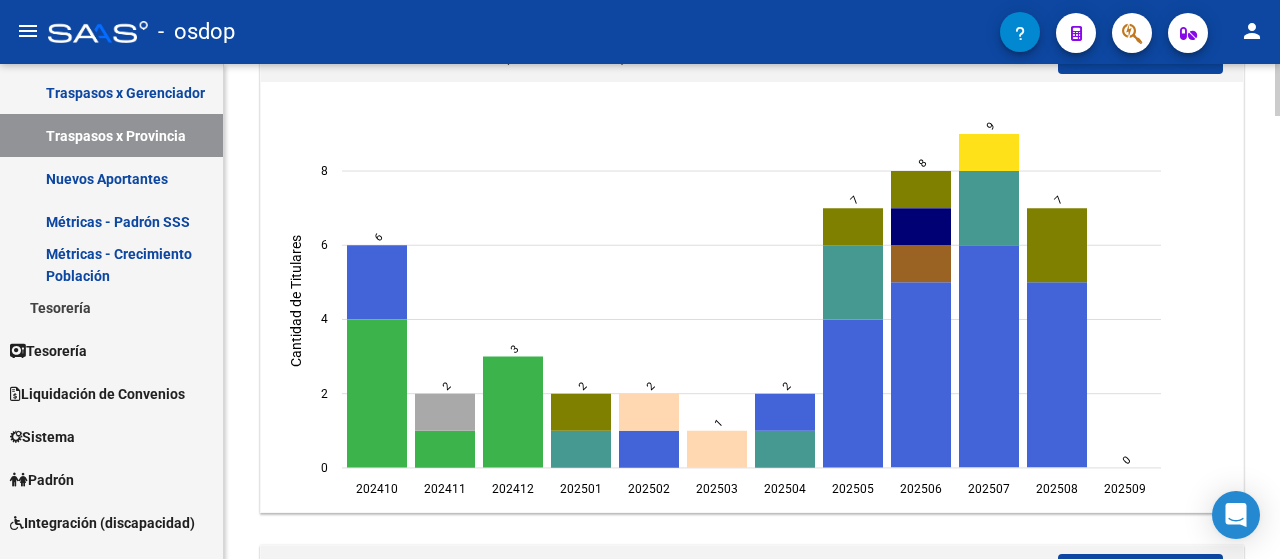 scroll, scrollTop: 480, scrollLeft: 0, axis: vertical 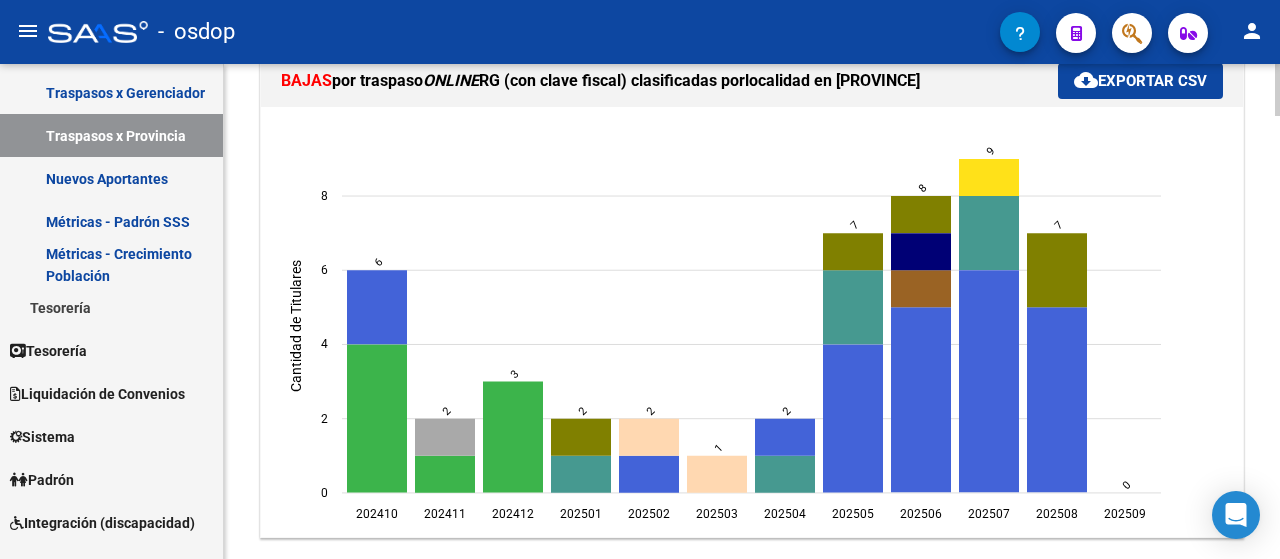click 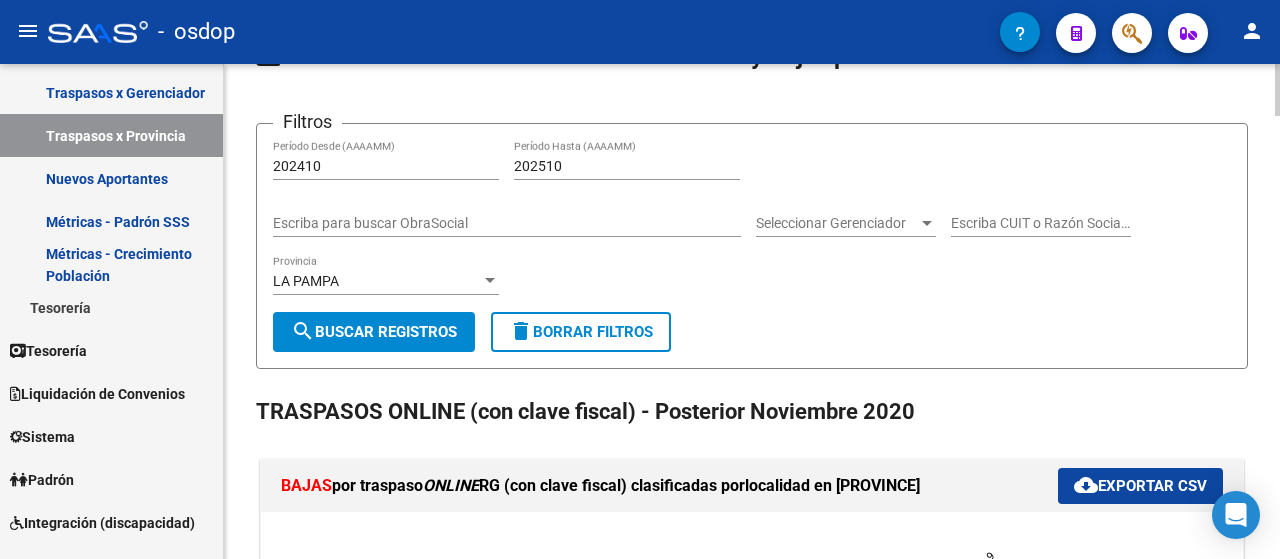 scroll, scrollTop: 0, scrollLeft: 0, axis: both 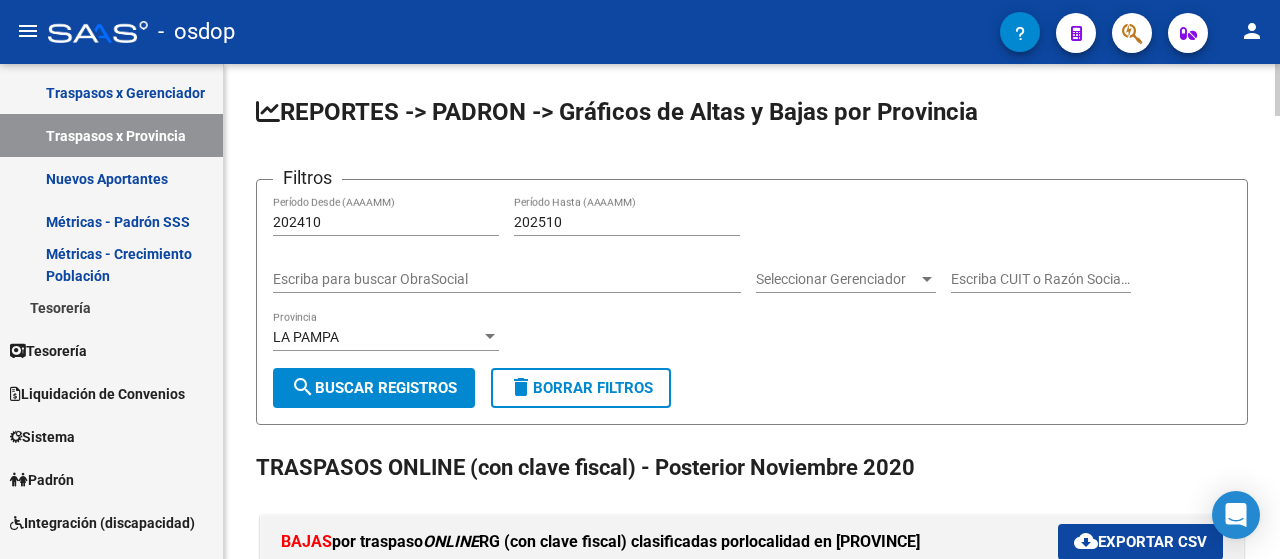 click on "menu - osdop person Firma Express Reportes Tablero de Control Ingresos Percibidos Análisis de todos los conceptos (histórico) Análisis de todos los conceptos detalle (mensual) Apertura de Transferencias Reales (histórico) Análisis Ingresos RG por CUIT (mensual) Imputación de Códigos Ingresos Devengados Análisis Histórico Detalles Transferencias RG sin DDJJ Detalles por CUIL RG Detalles - MT/PD MT morosos Egresos Devengados Comprobantes Recibidos Facturación Apócrifa Auditorías x Área Auditorías x Usuario Ítems de Auditorías x Usuario SUR Expedientes Internos Movimiento de Expte. SSS Padrón Traspasos x O.S. Traspasos x Gerenciador Traspasos x Provincia Nuevos Aportantes Métricas - Padrón SSS Métricas - Crecimiento Población Tesorería Cheques Emitidos Transferencias Bancarias Realizadas Tesorería Extractos Procesados (csv) Extractos Originales (pdf) Otros Ingresos Cheques Emitidos Pendientes de Depósito Cheques Depositados Histórico Auditorías Confirmadas ARCA - Suma 0" 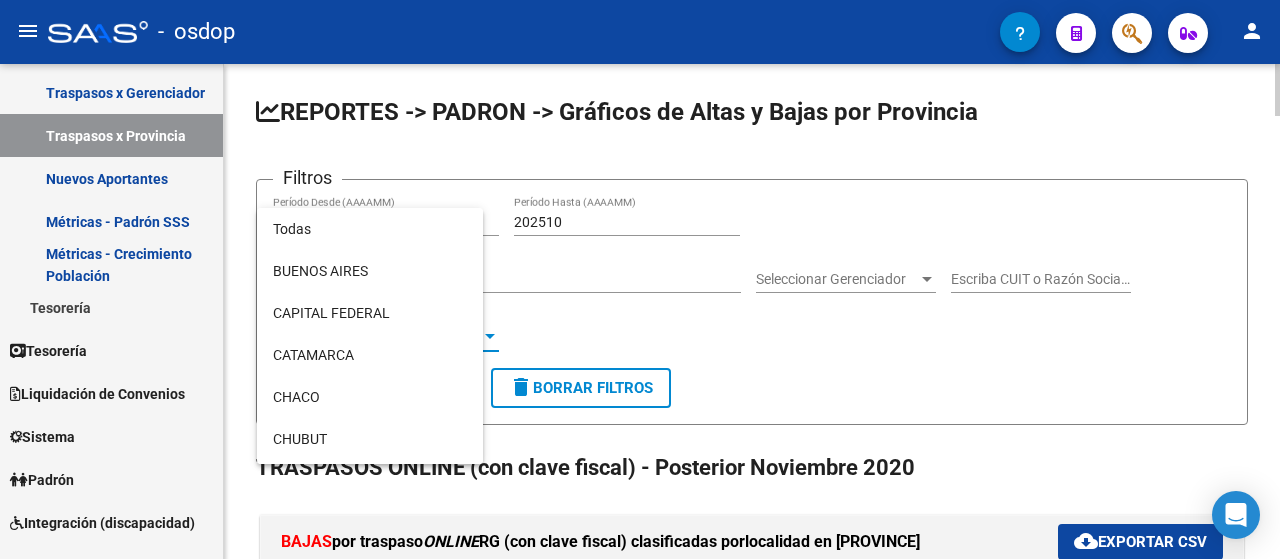 scroll, scrollTop: 355, scrollLeft: 0, axis: vertical 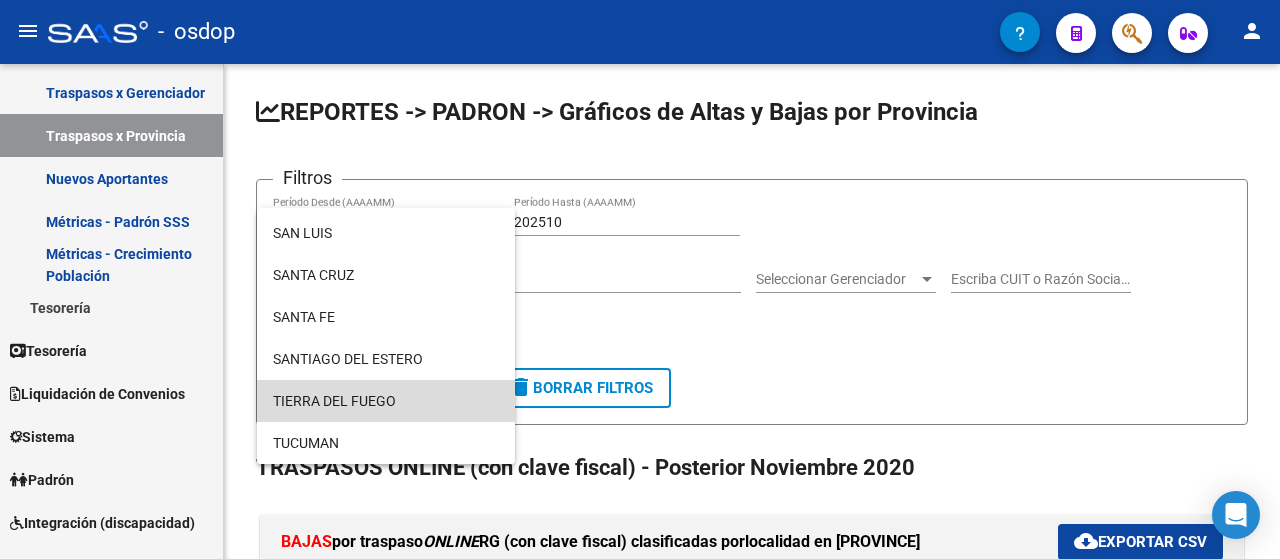 click on "TIERRA DEL FUEGO" at bounding box center (386, 401) 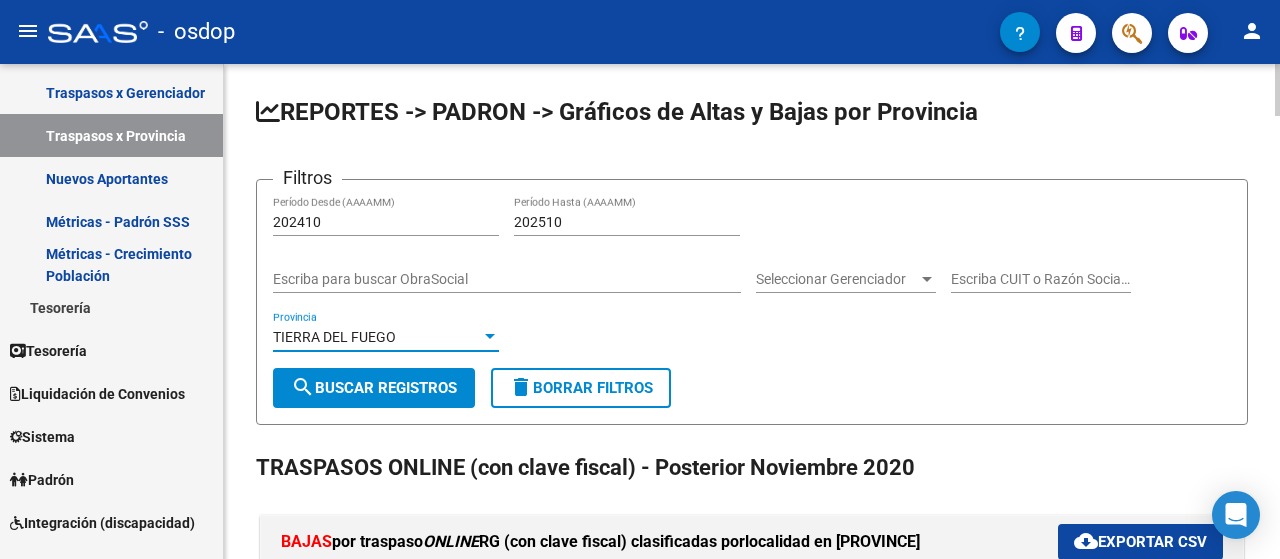 click on "Filtros [DATE] Período Desde (AAAAMM) [DATE] Período Hasta (AAAAMM) Escriba para buscar ObraSocial Seleccionar Gerenciador Seleccionar Gerenciador Escriba CUIT o Razón Social para buscar [PROVINCE] Provincia search Buscar Registros delete Borrar Filtros" 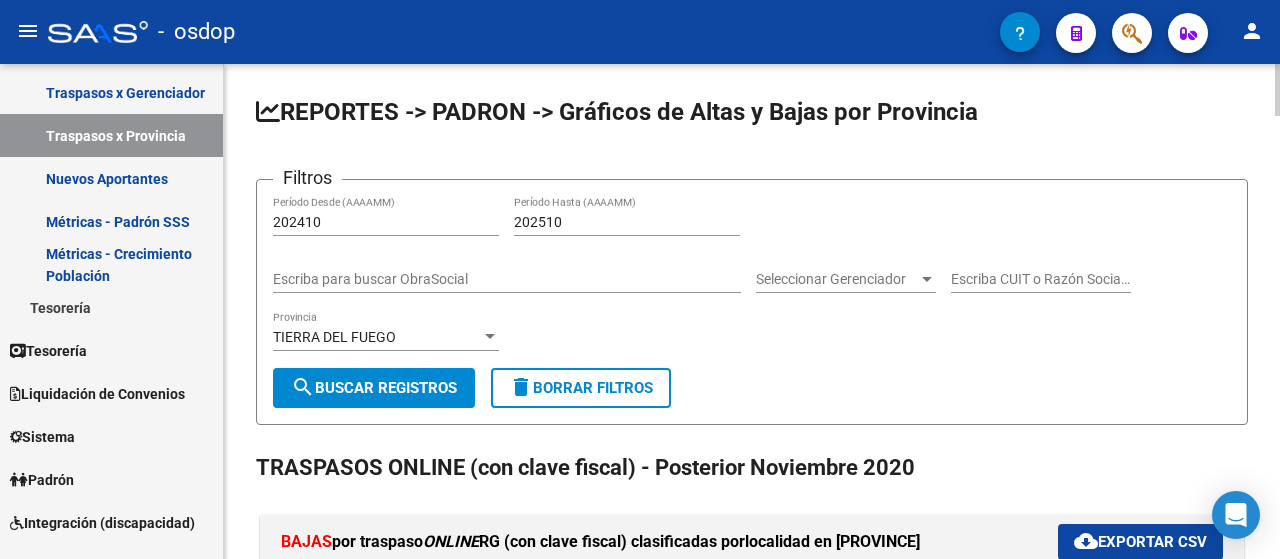 click on "search  Buscar Registros" 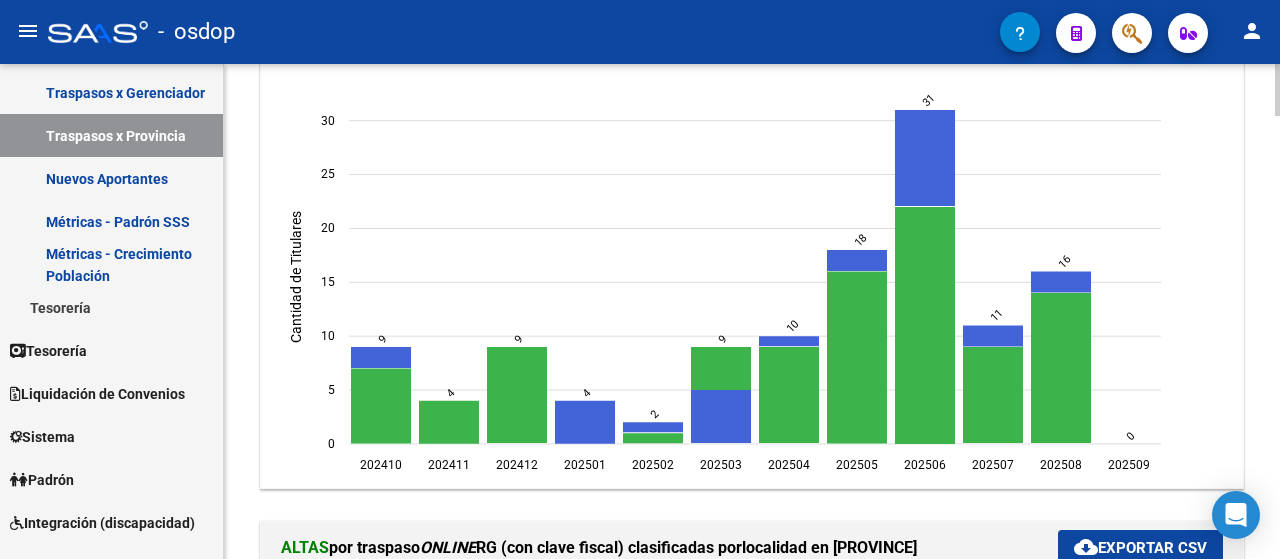 scroll, scrollTop: 510, scrollLeft: 0, axis: vertical 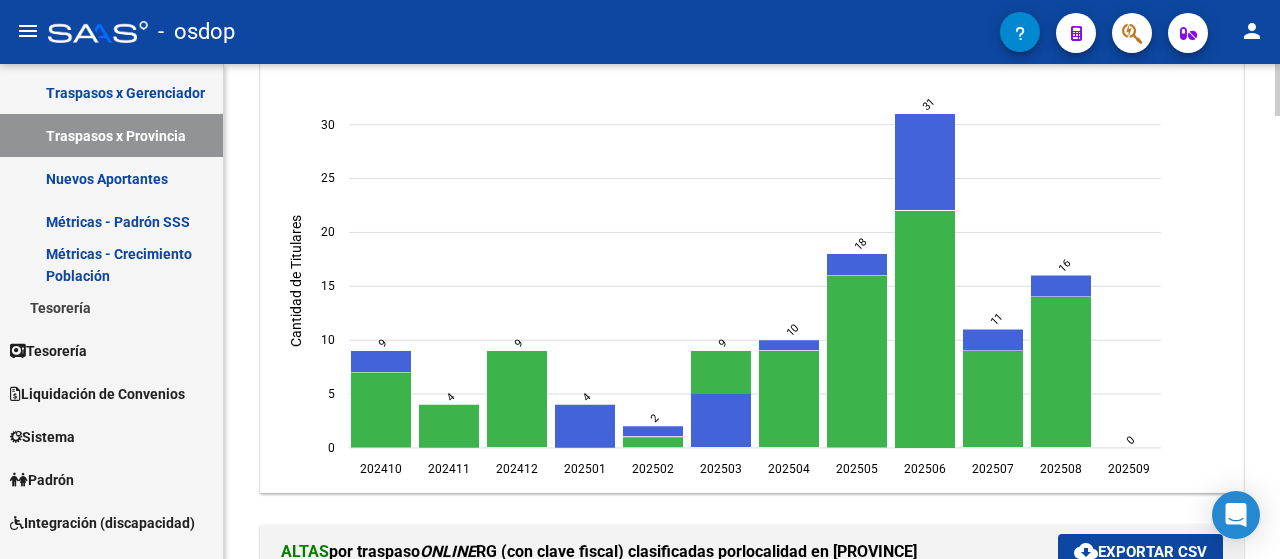 click 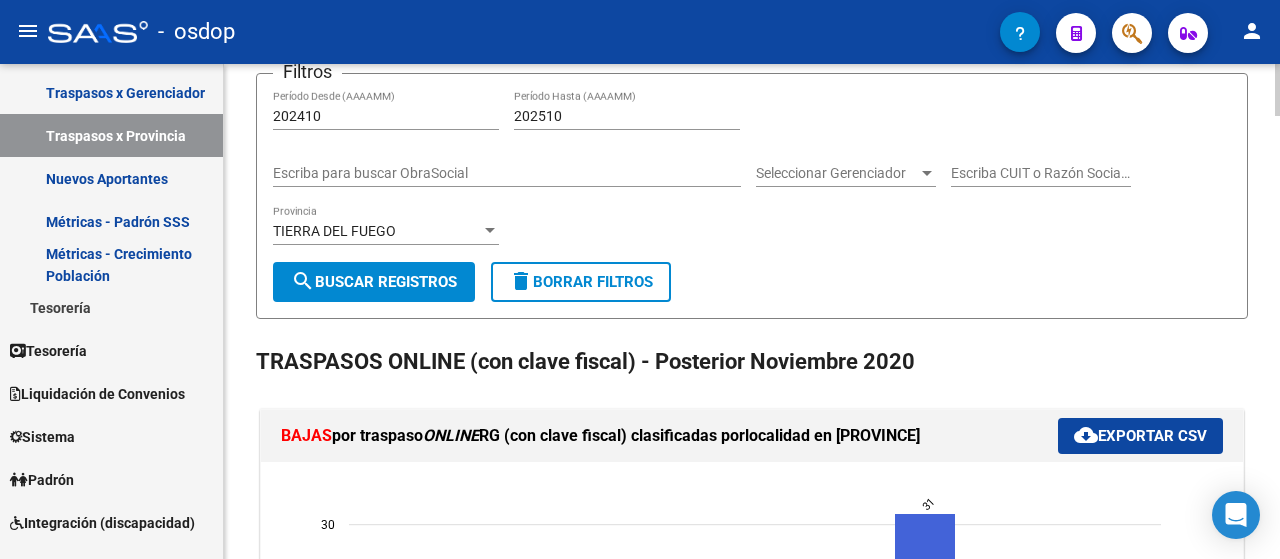 click 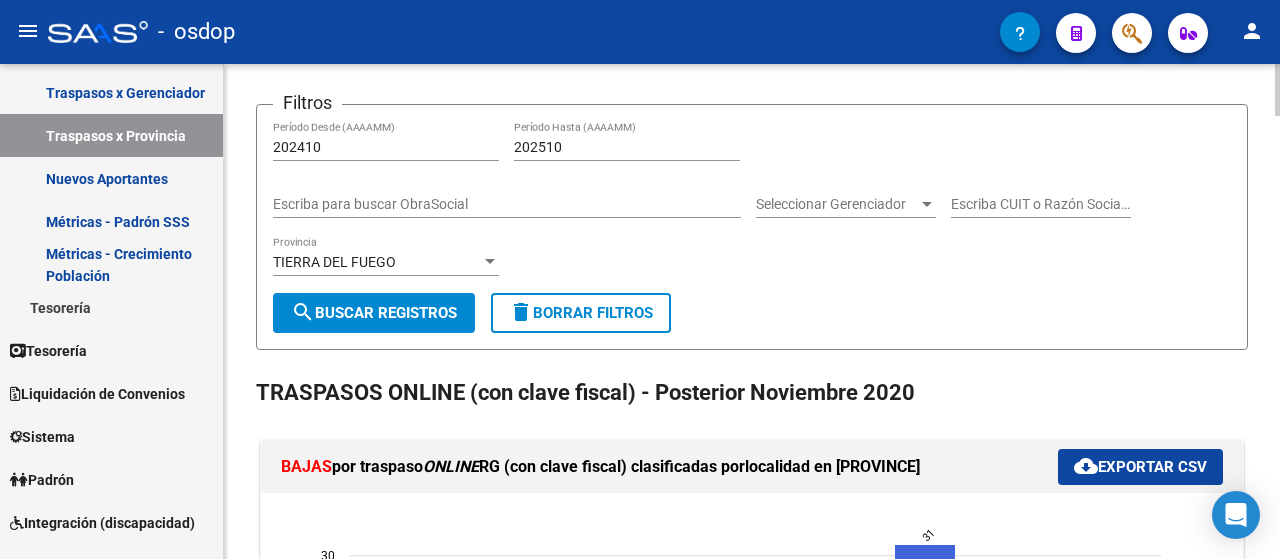 click on "TIERRA DEL FUEGO" at bounding box center (334, 262) 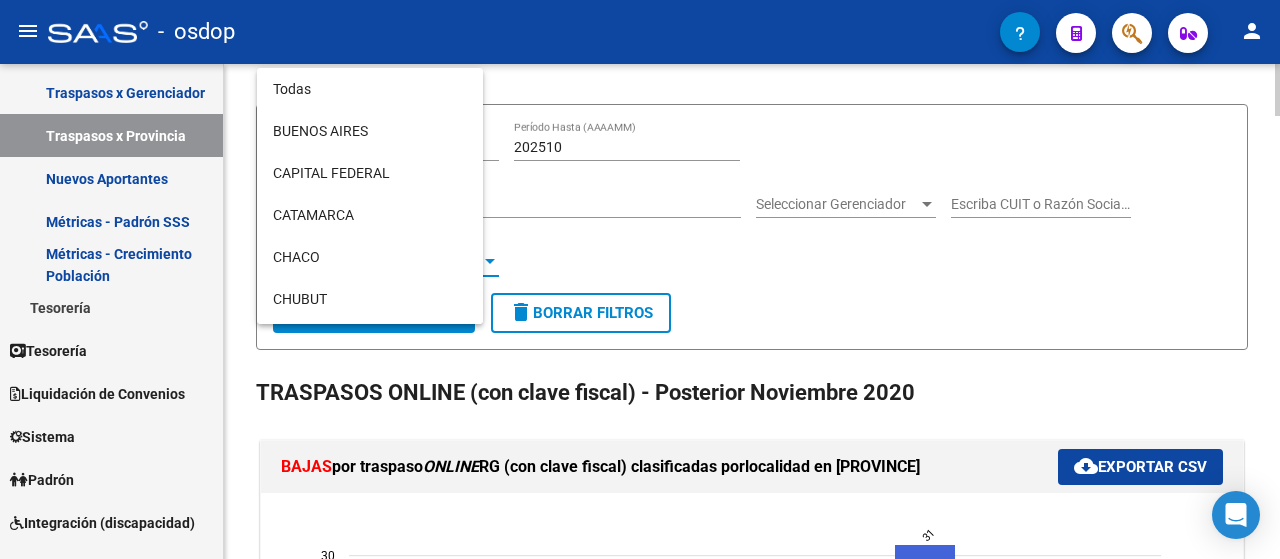 scroll, scrollTop: 836, scrollLeft: 0, axis: vertical 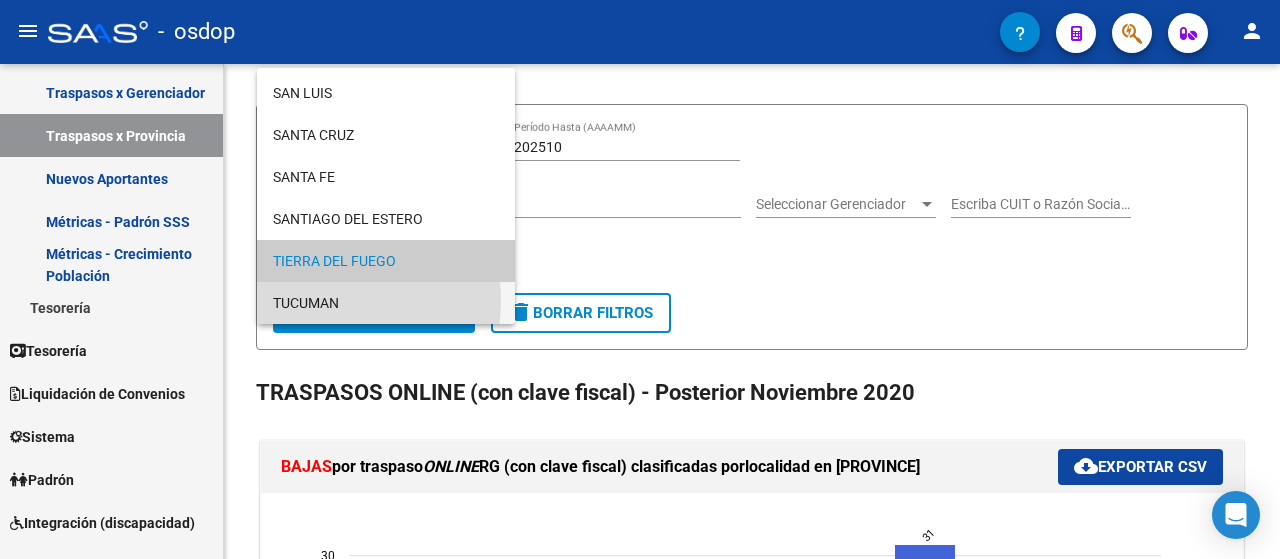 click on "TUCUMAN" at bounding box center (386, 303) 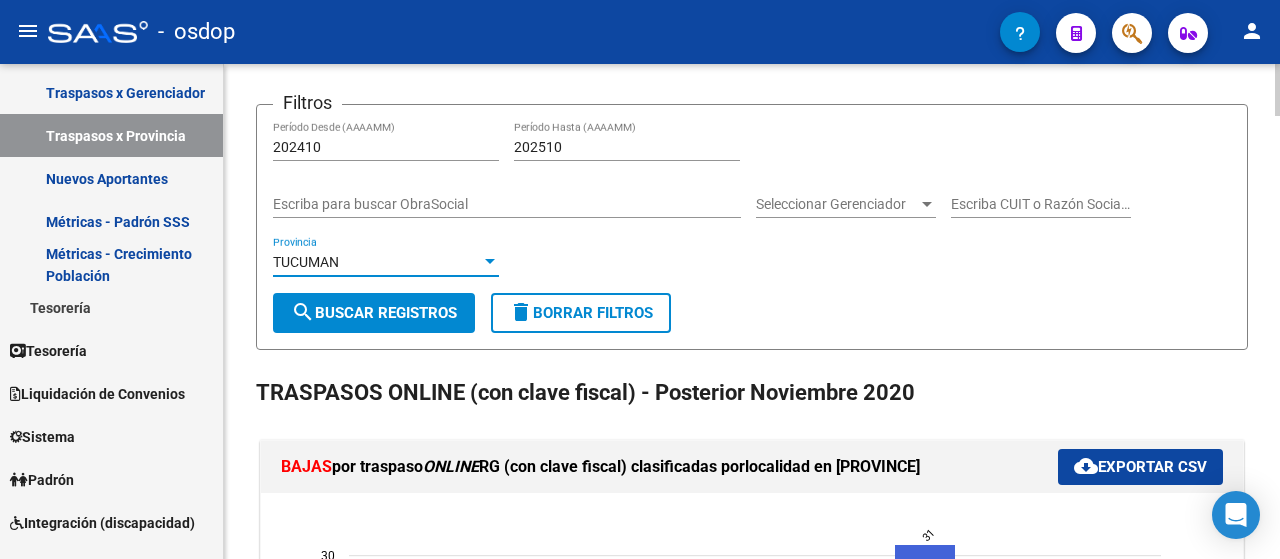click on "search  Buscar Registros" 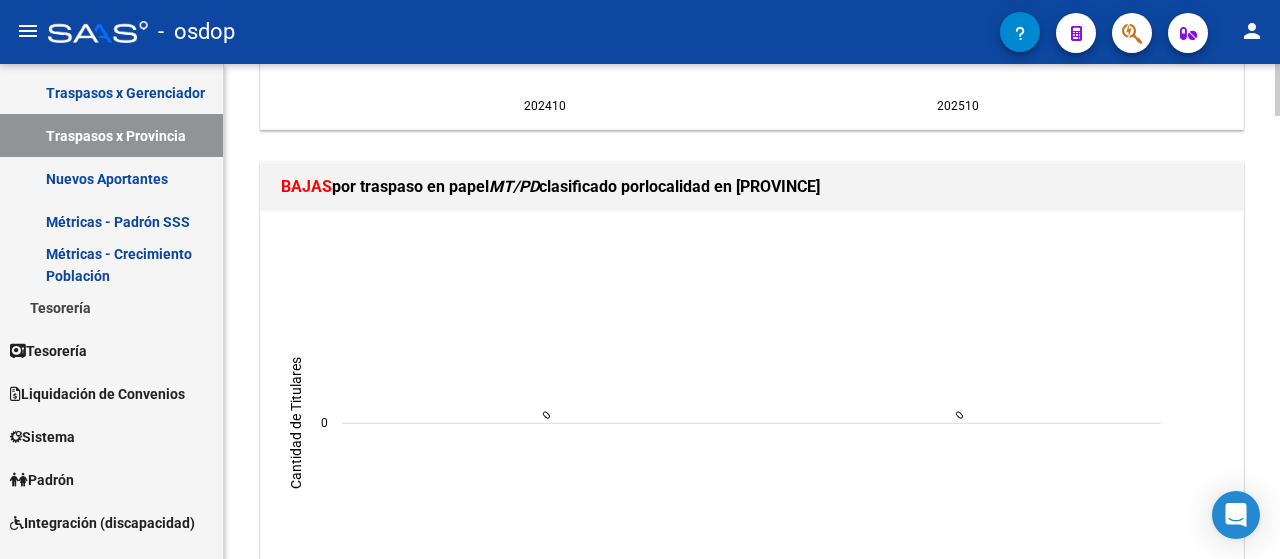 scroll, scrollTop: 0, scrollLeft: 0, axis: both 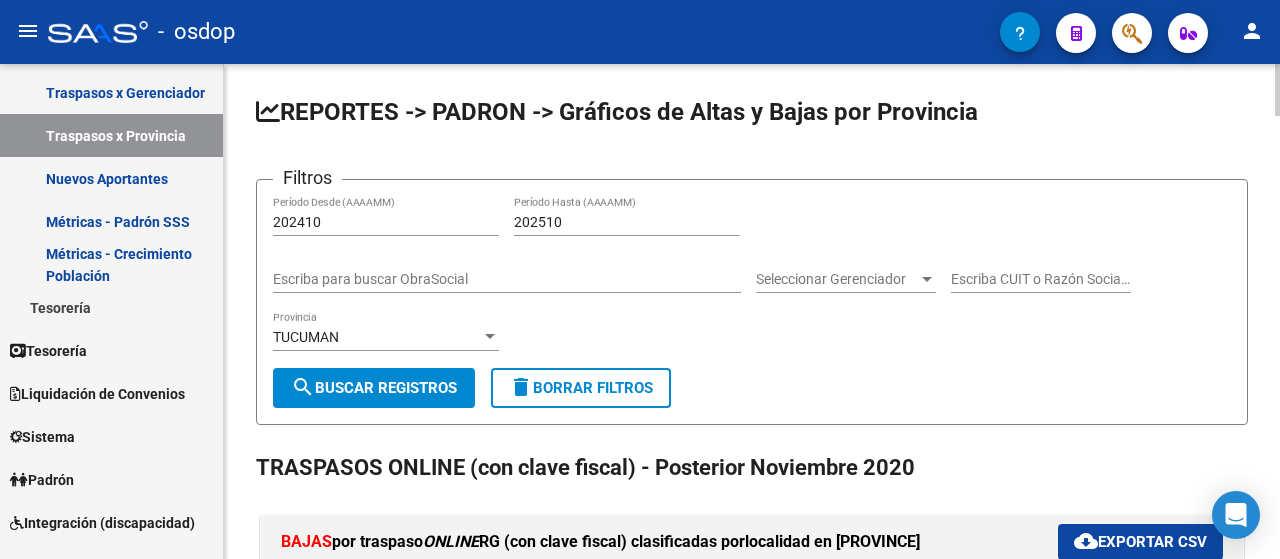 click on "menu -   osdop  person    Firma Express     Reportes Tablero de Control Ingresos Percibidos Análisis de todos los conceptos (histórico) Análisis de todos los conceptos detalle (mensual) Apertura de Transferencias Reales (histórico) Análisis Ingresos RG por CUIT (mensual) Imputación de Códigos Ingresos Devengados Análisis Histórico Detalles Transferencias RG sin DDJJ Detalles por CUIL RG Detalles - MT/PD MT morosos Egresos Devengados Comprobantes Recibidos Facturación Apócrifa Auditorías x Área Auditorías x Usuario Ítems de Auditorías x Usuario SUR Expedientes Internos Movimiento de Expte. SSS Padrón Traspasos x O.S. Traspasos x Gerenciador Traspasos x Provincia Nuevos Aportantes Métricas - Padrón SSS Métricas - Crecimiento Población Tesorería Cheques Emitidos Transferencias Bancarias Realizadas    Tesorería Extractos Procesados (csv) Extractos Originales (pdf) Otros Ingresos Cheques Emitidos Pendientes de Depósito Cheques Depositados Histórico Auditorías Confirmadas Bancos" at bounding box center [640, 279] 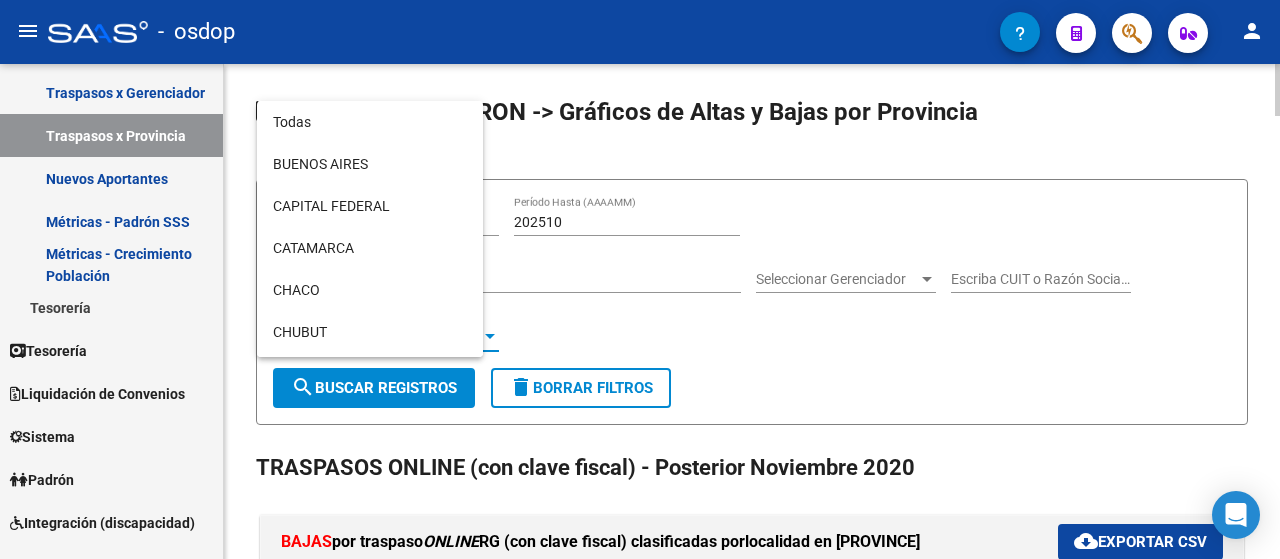 scroll, scrollTop: 836, scrollLeft: 0, axis: vertical 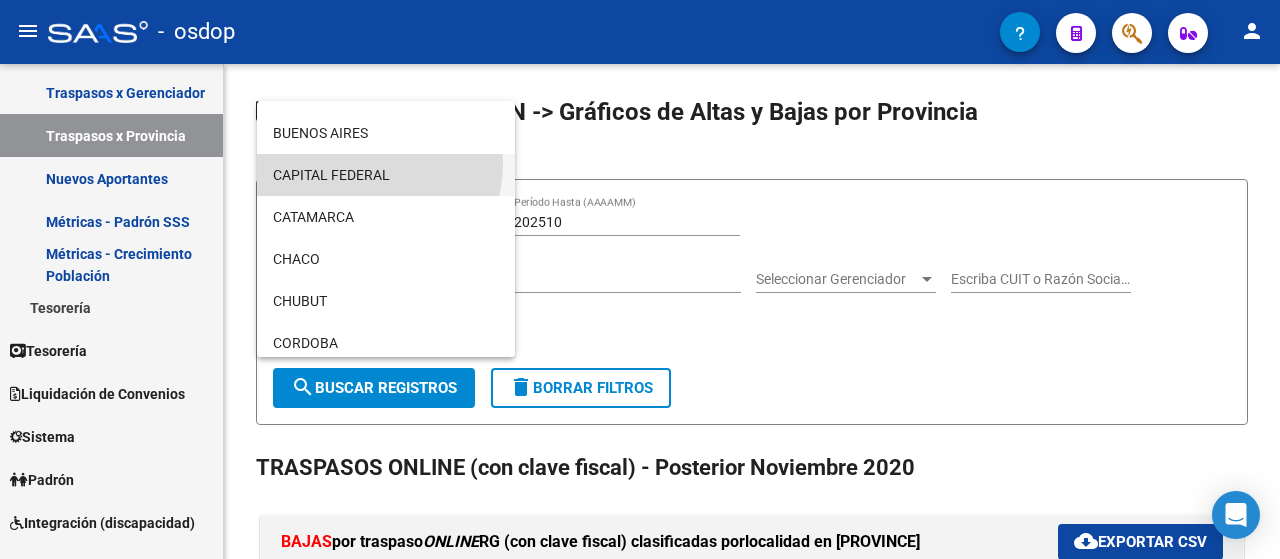 click on "CAPITAL FEDERAL" at bounding box center [386, 175] 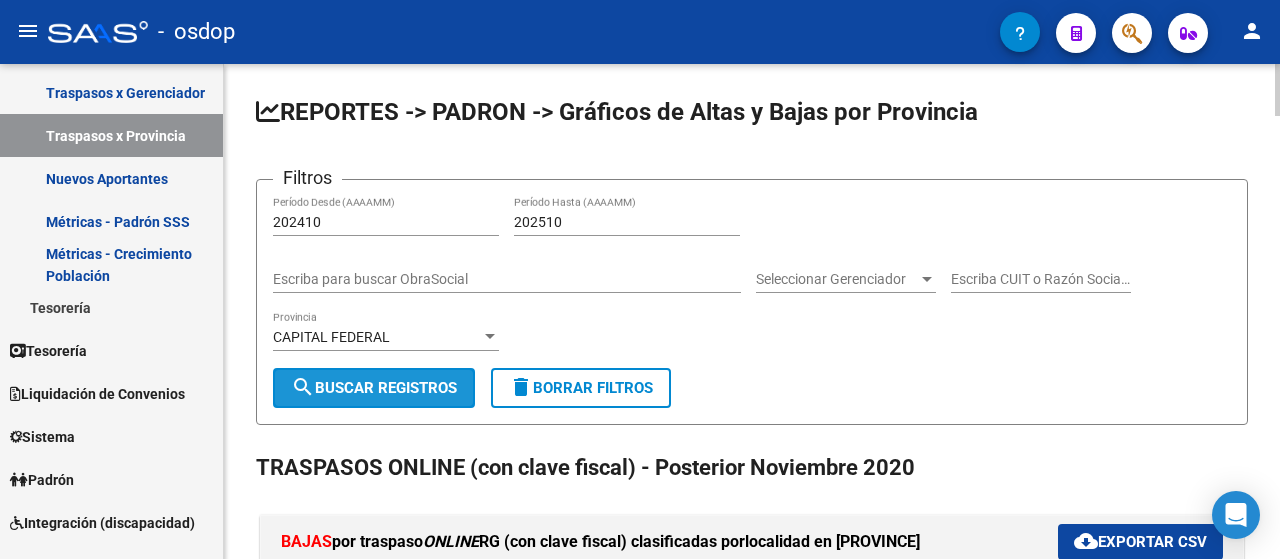 click on "search  Buscar Registros" 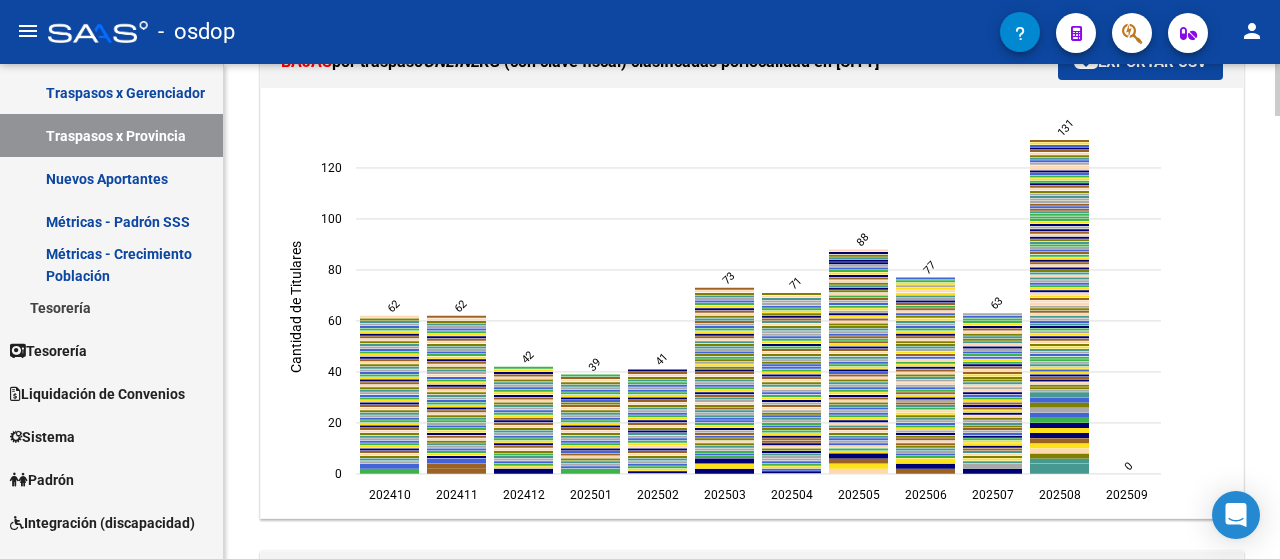 scroll, scrollTop: 492, scrollLeft: 0, axis: vertical 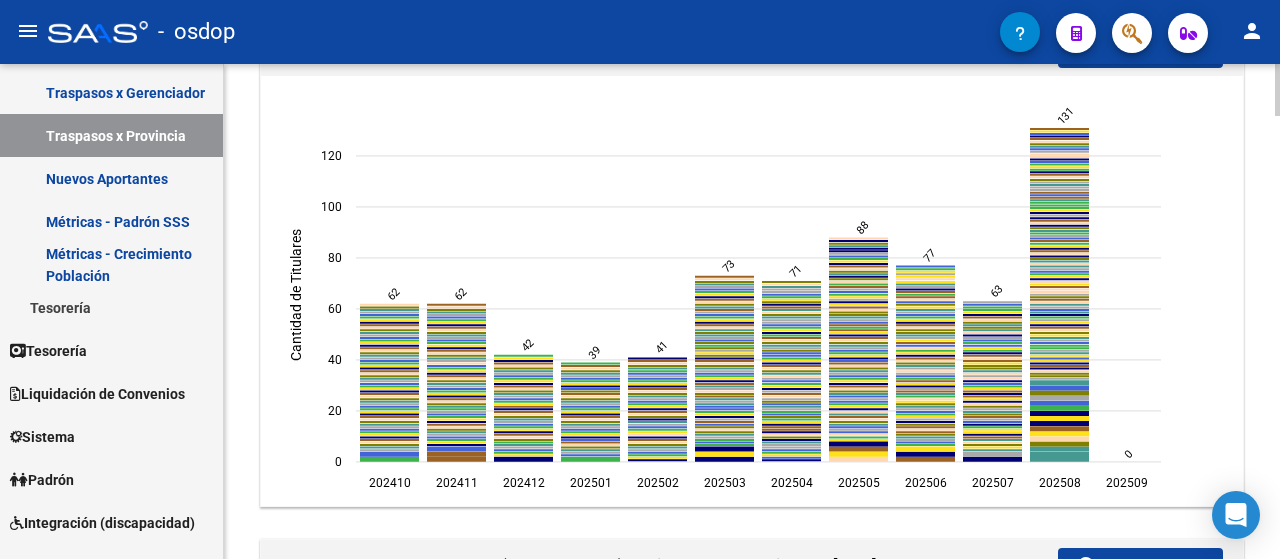 click 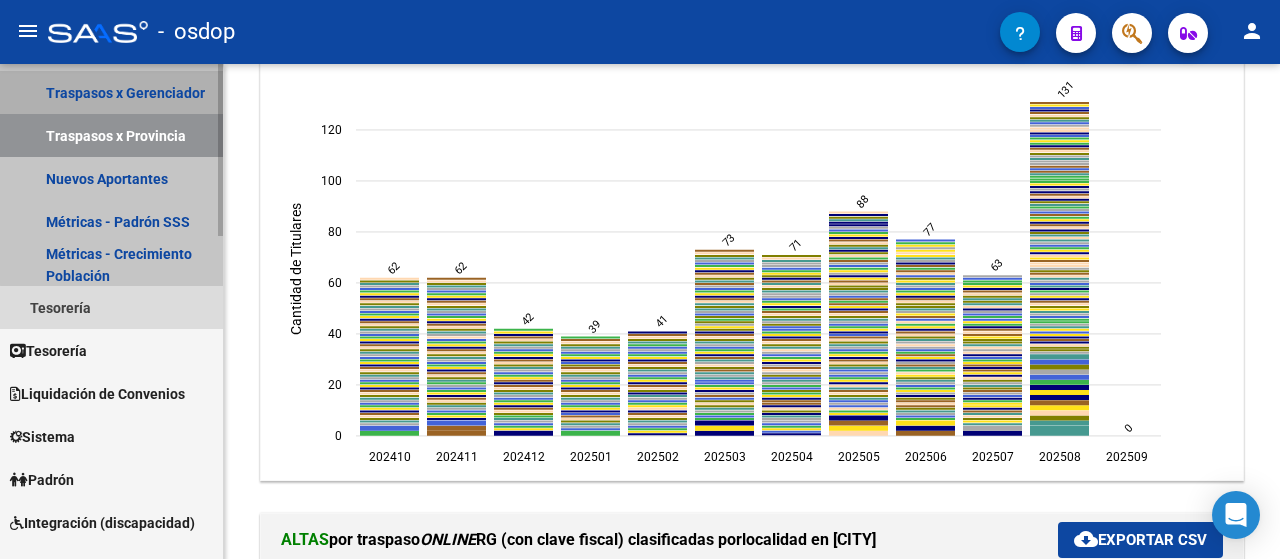 click on "Traspasos x Gerenciador" at bounding box center (111, 92) 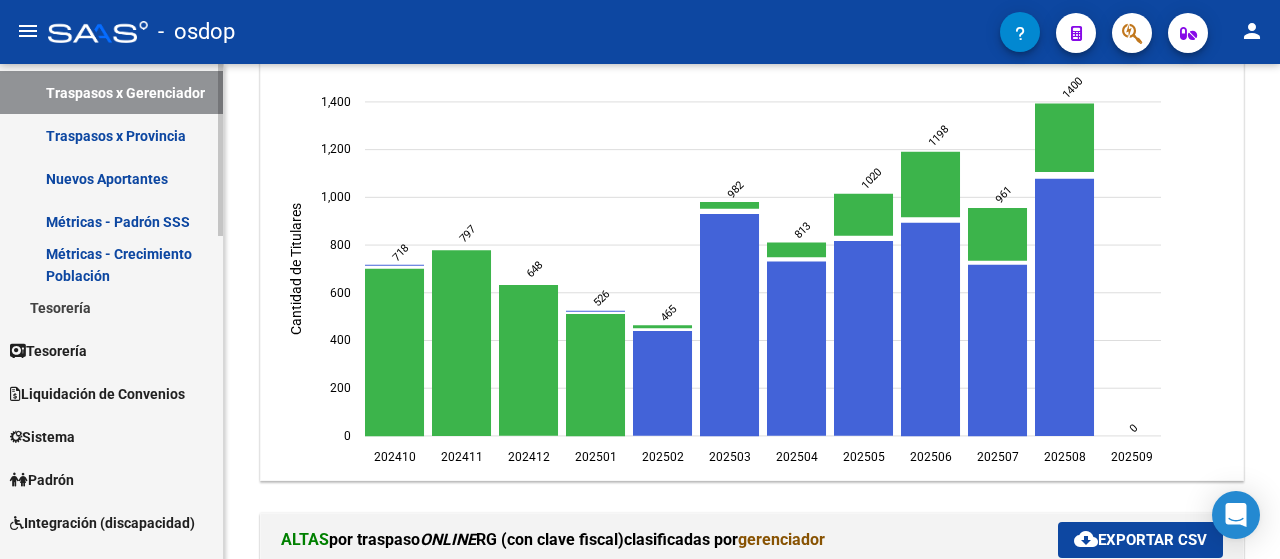 scroll, scrollTop: 368, scrollLeft: 0, axis: vertical 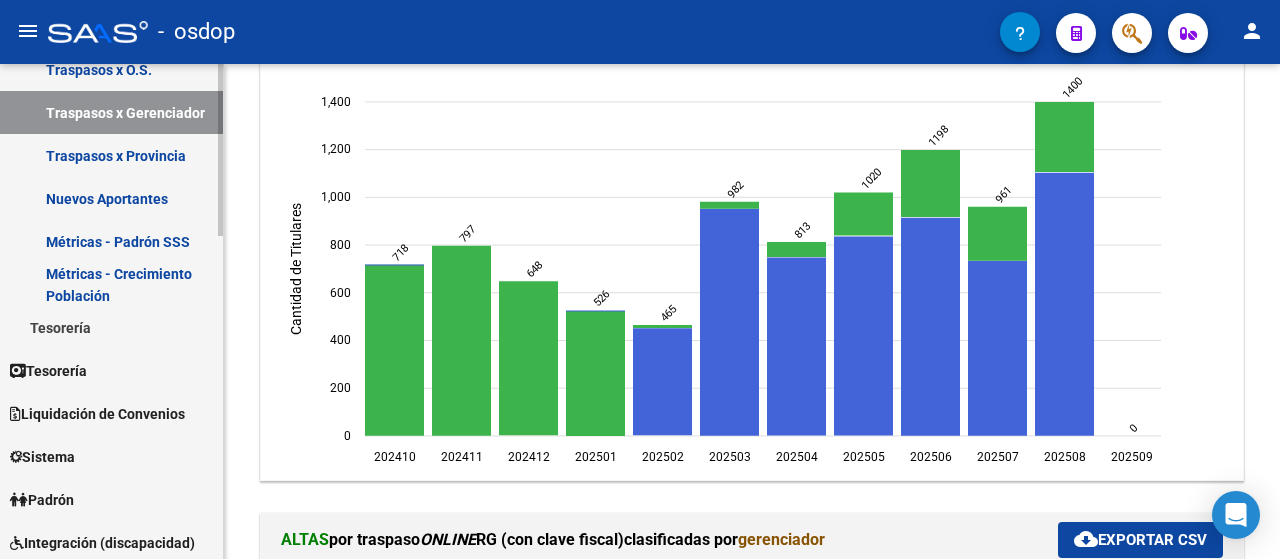 click 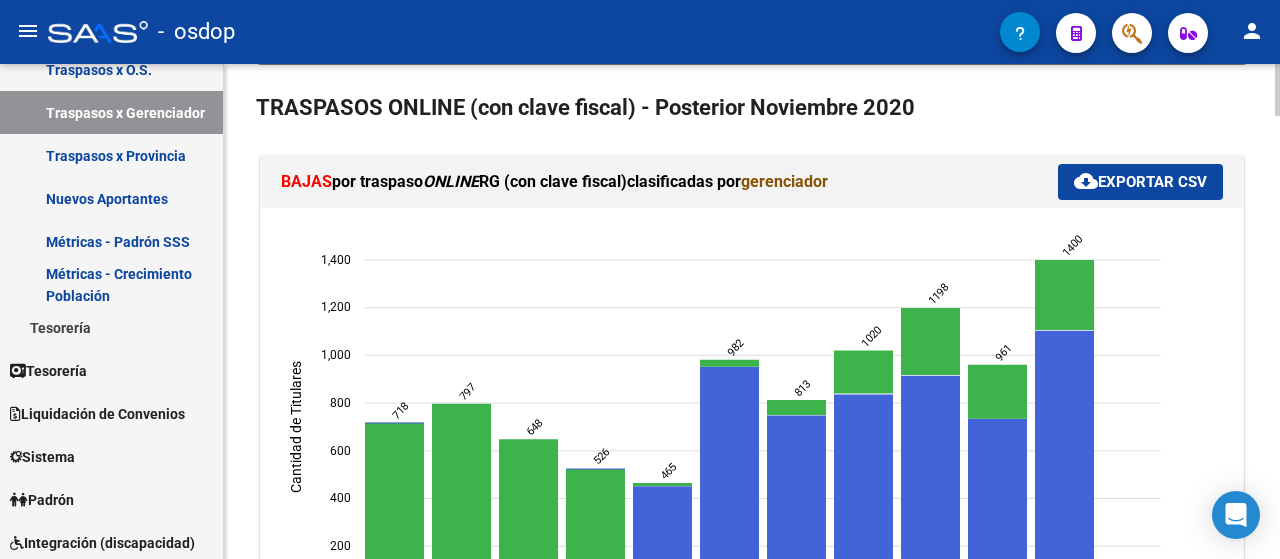 scroll, scrollTop: 322, scrollLeft: 0, axis: vertical 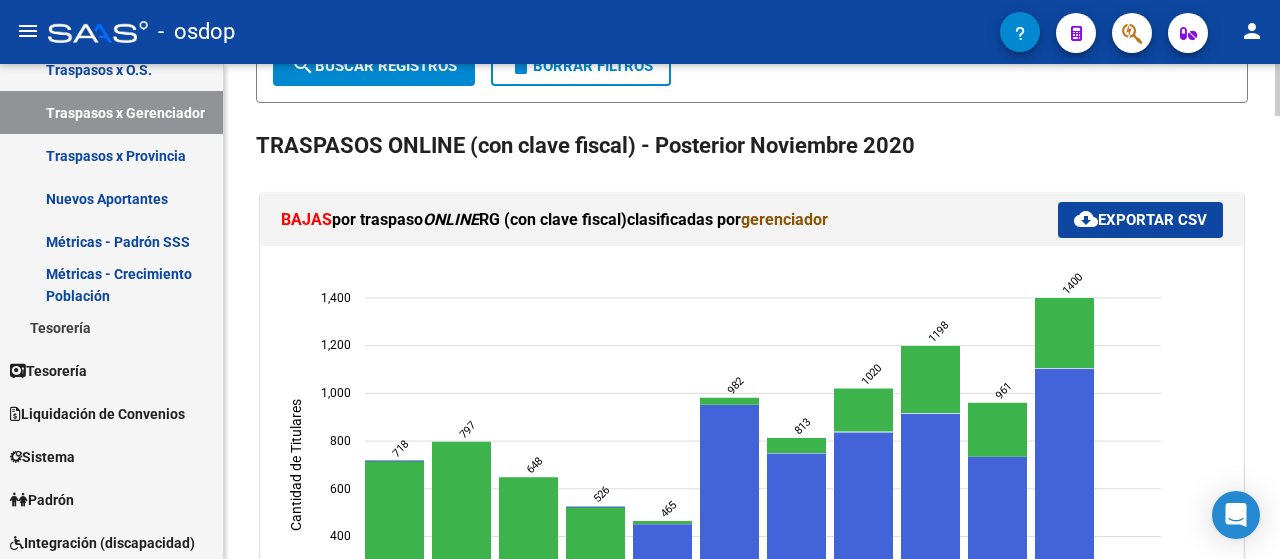 click 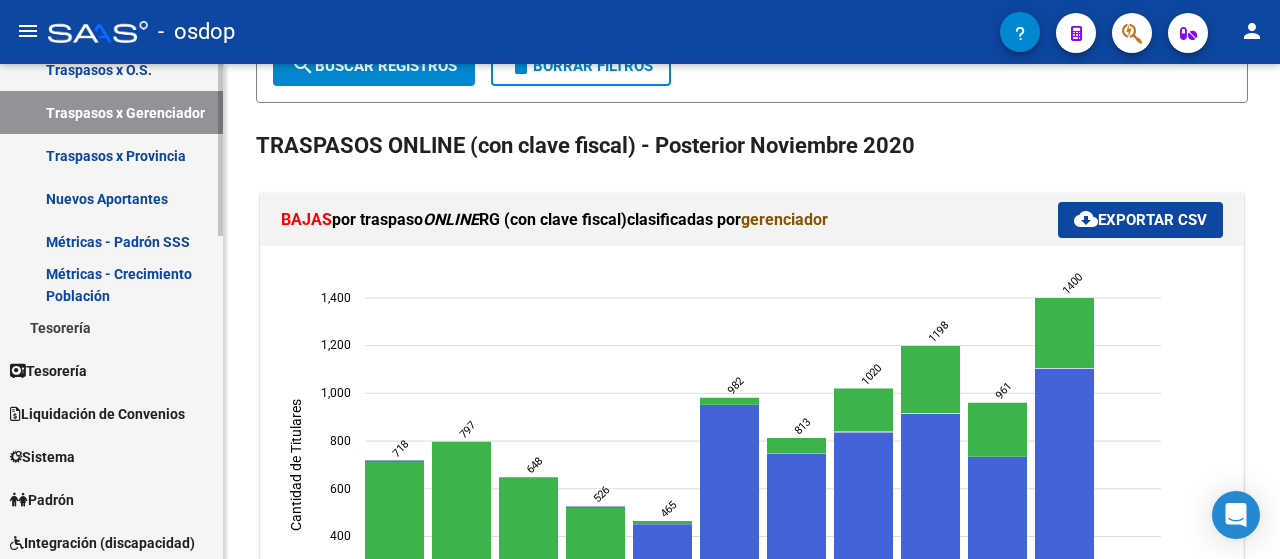 click on "Traspasos x O.S." at bounding box center (111, 69) 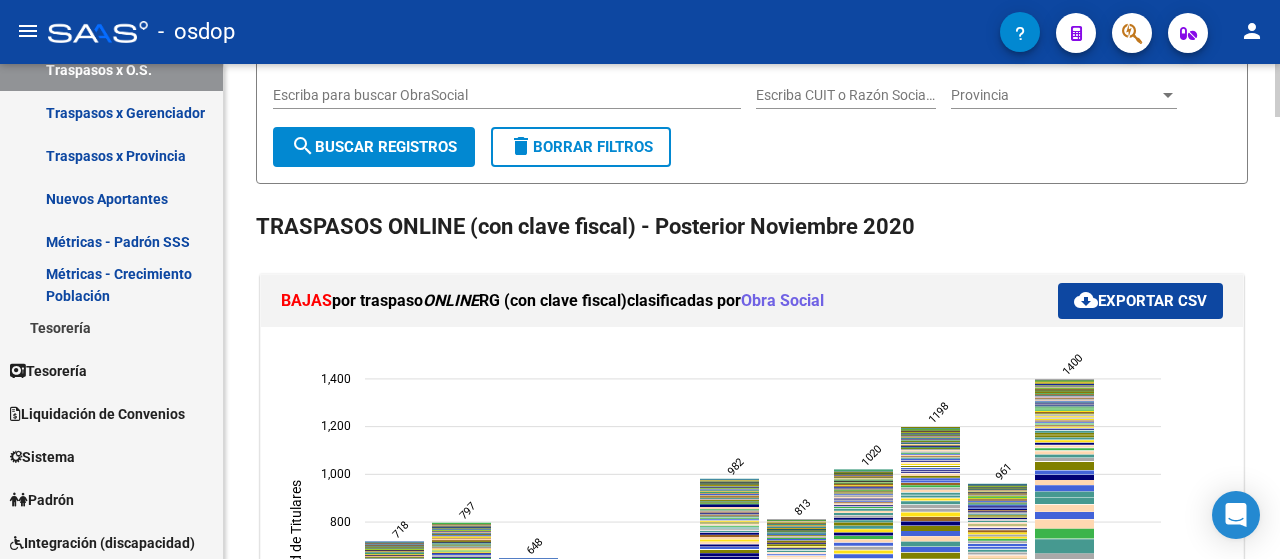 scroll, scrollTop: 0, scrollLeft: 0, axis: both 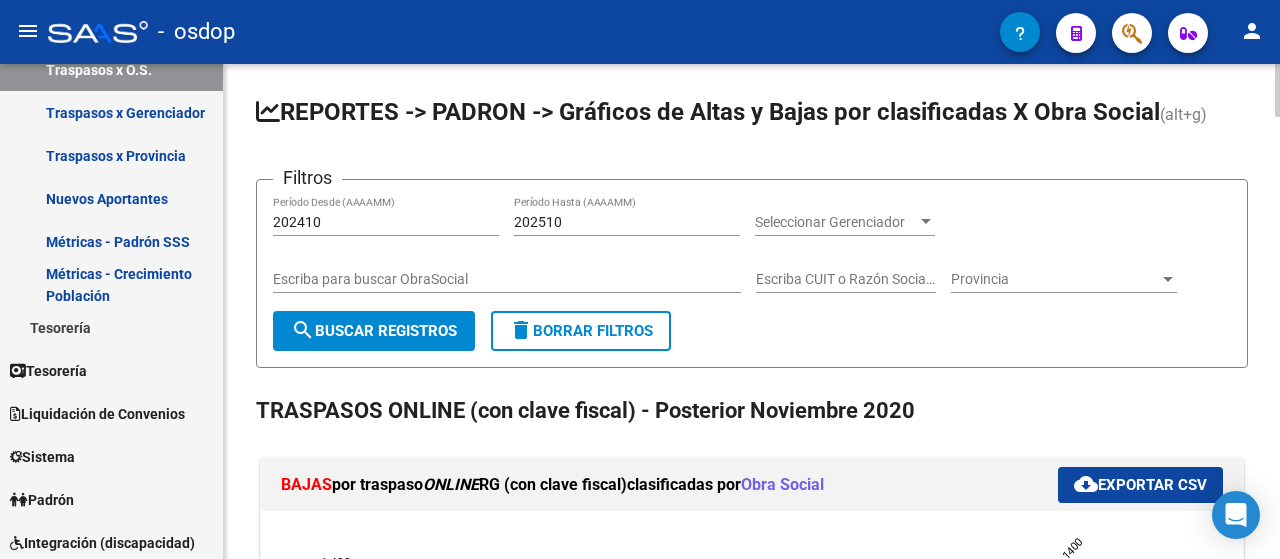 click 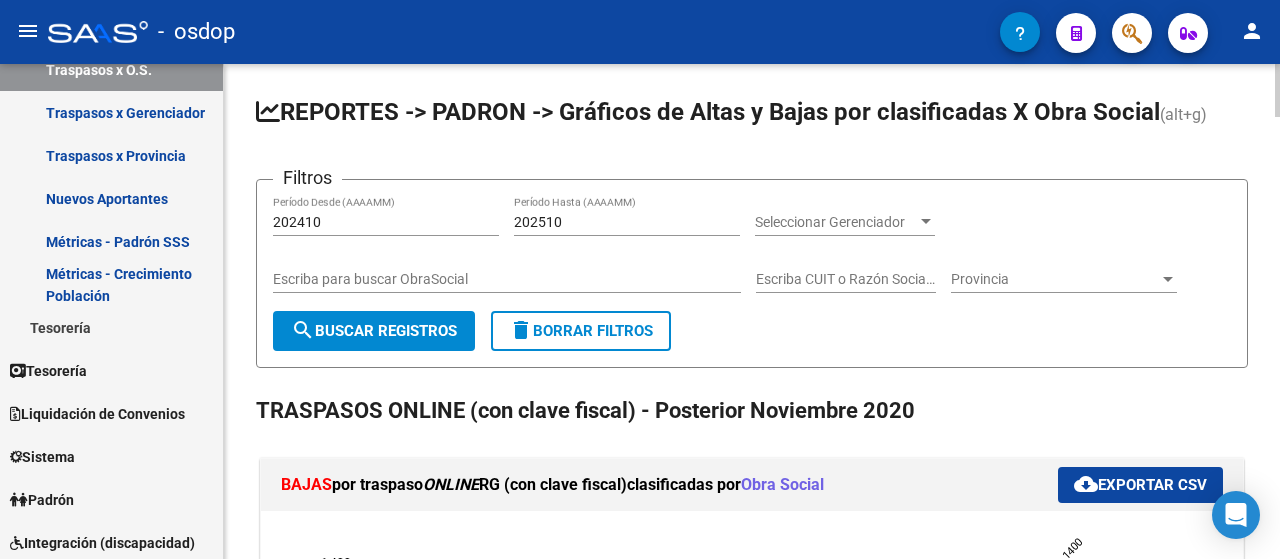 click on "Provincia" at bounding box center (1055, 279) 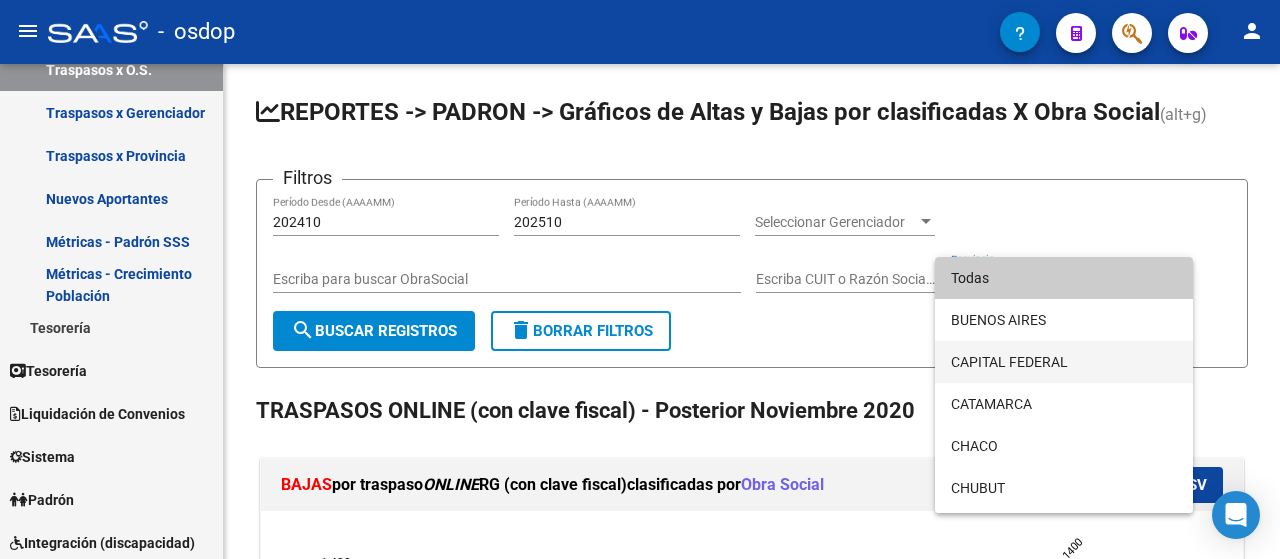 click on "CAPITAL FEDERAL" at bounding box center (1064, 362) 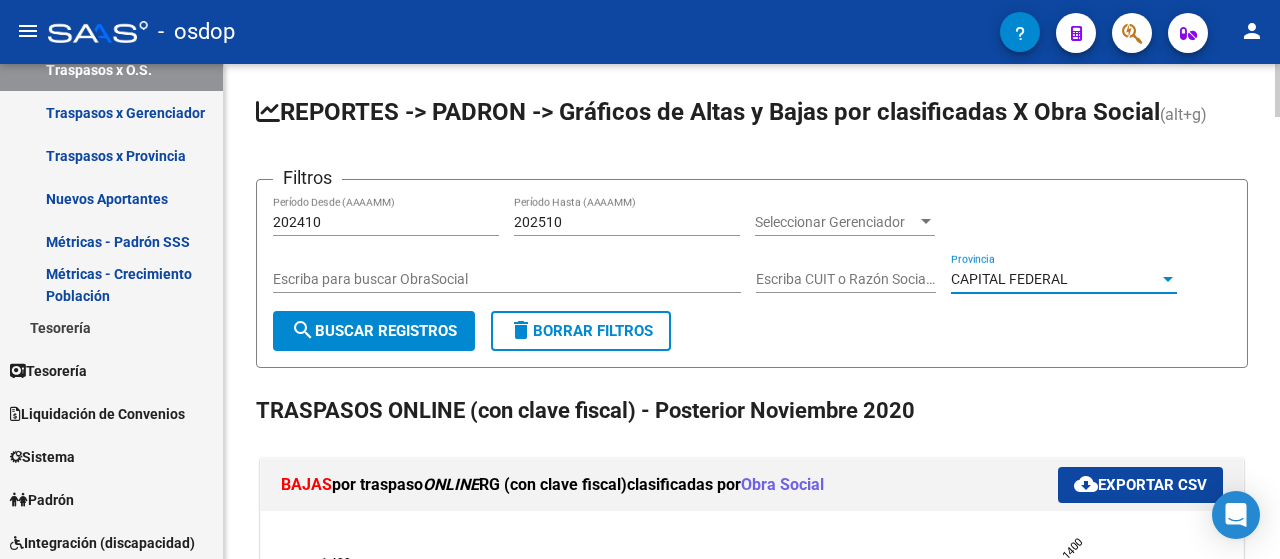 click on "search  Buscar Registros" 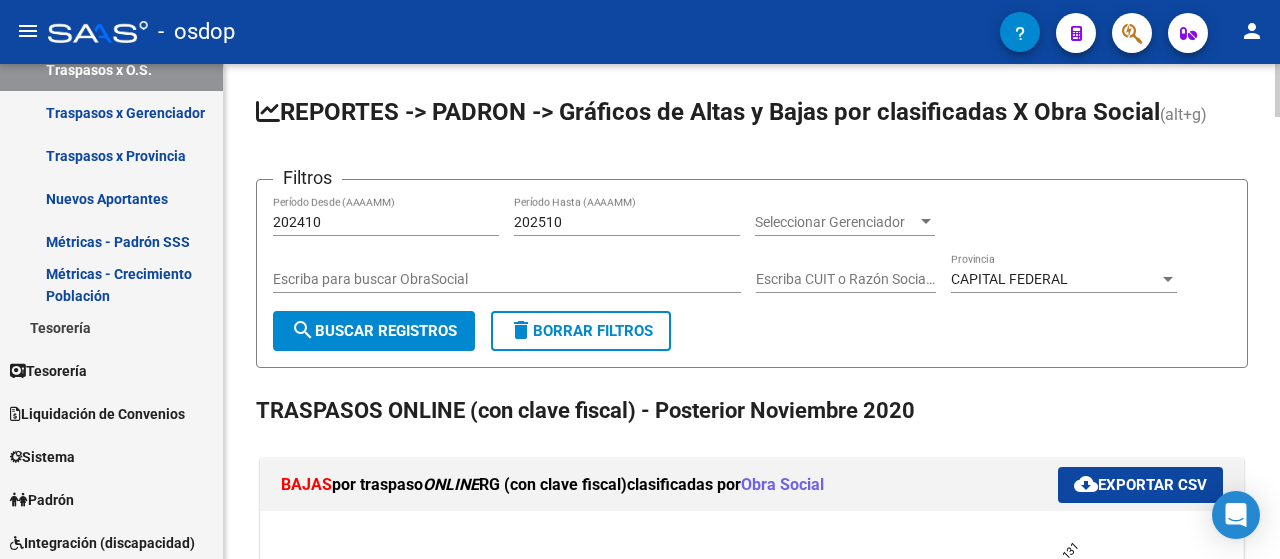 click 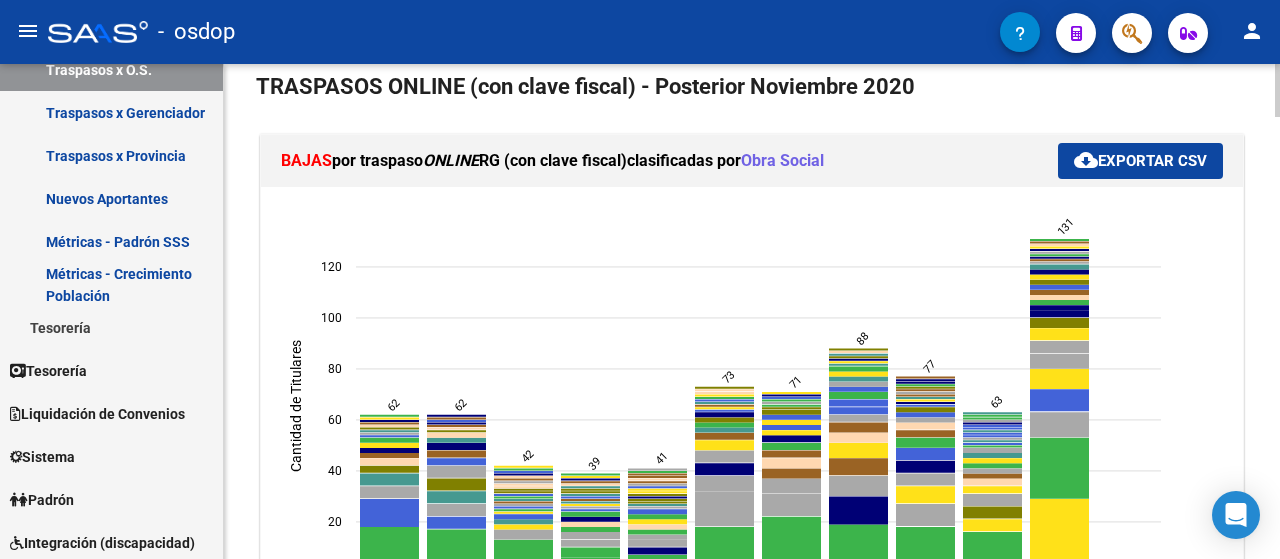 scroll, scrollTop: 412, scrollLeft: 0, axis: vertical 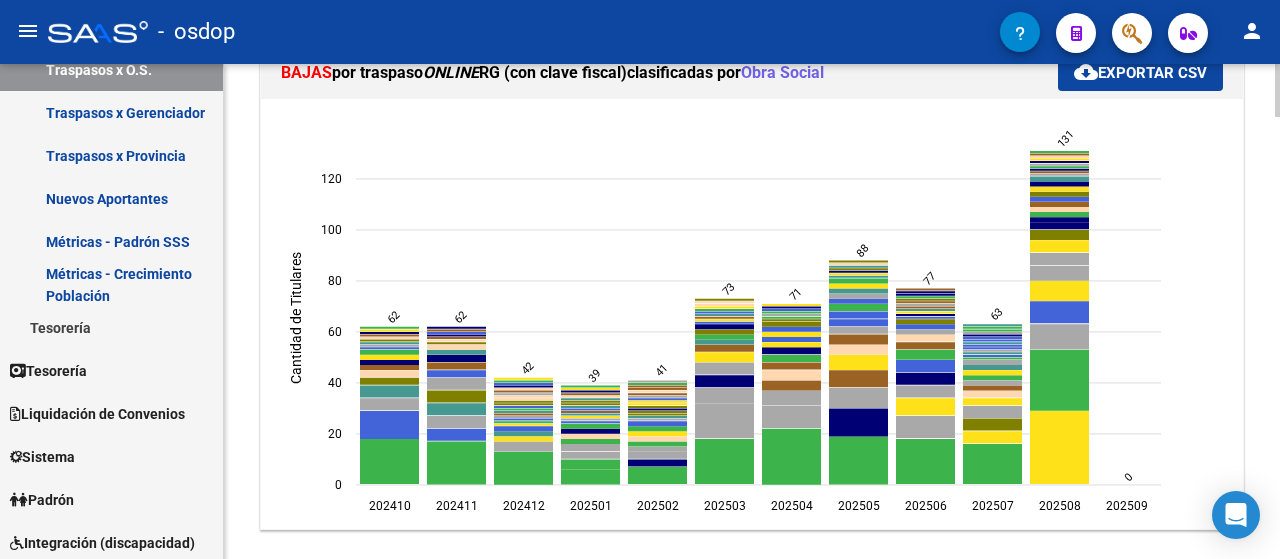 click 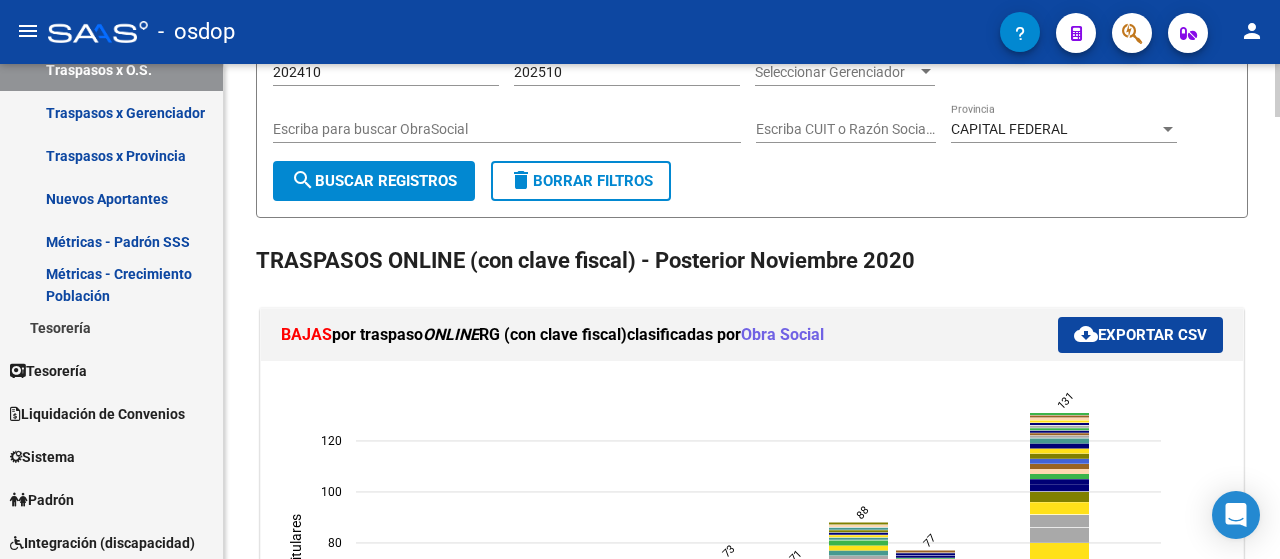 click 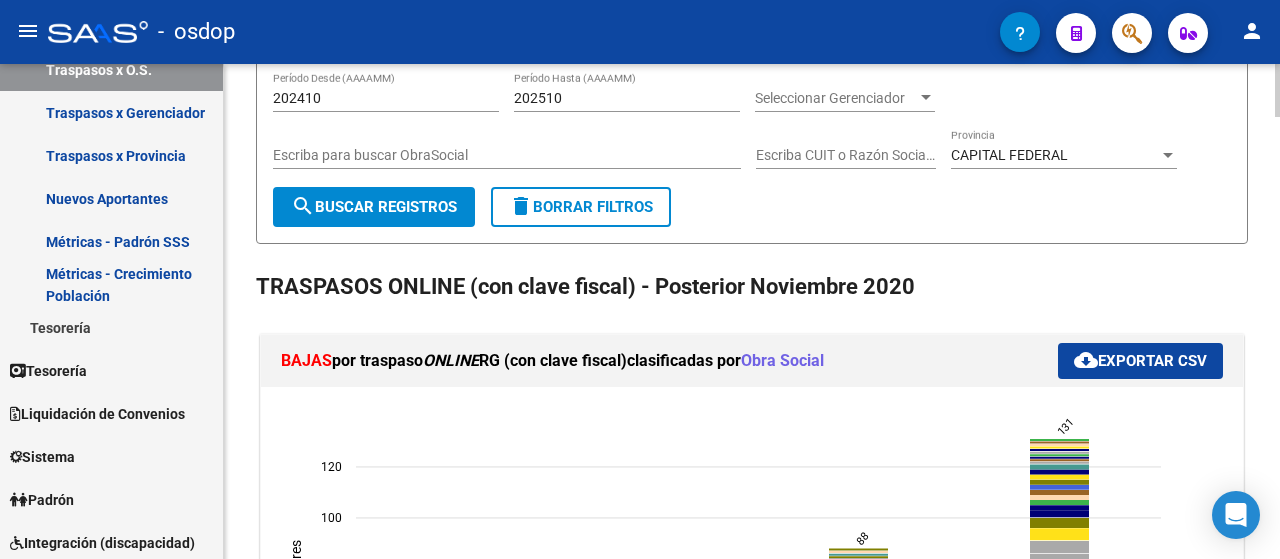 click on "[CITY] Provincia" 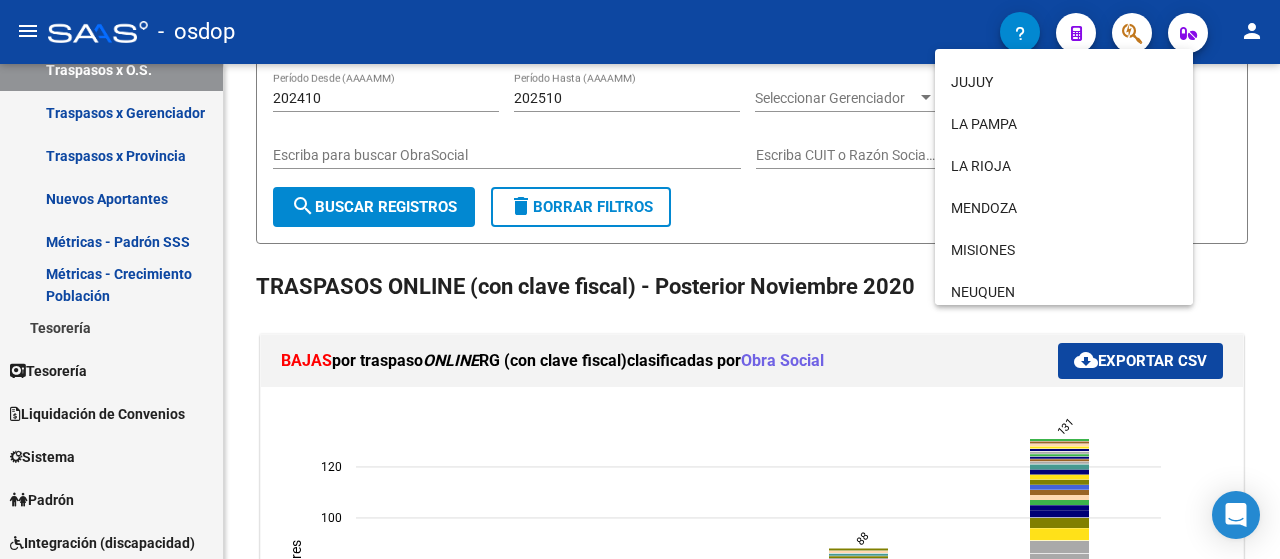 scroll, scrollTop: 418, scrollLeft: 0, axis: vertical 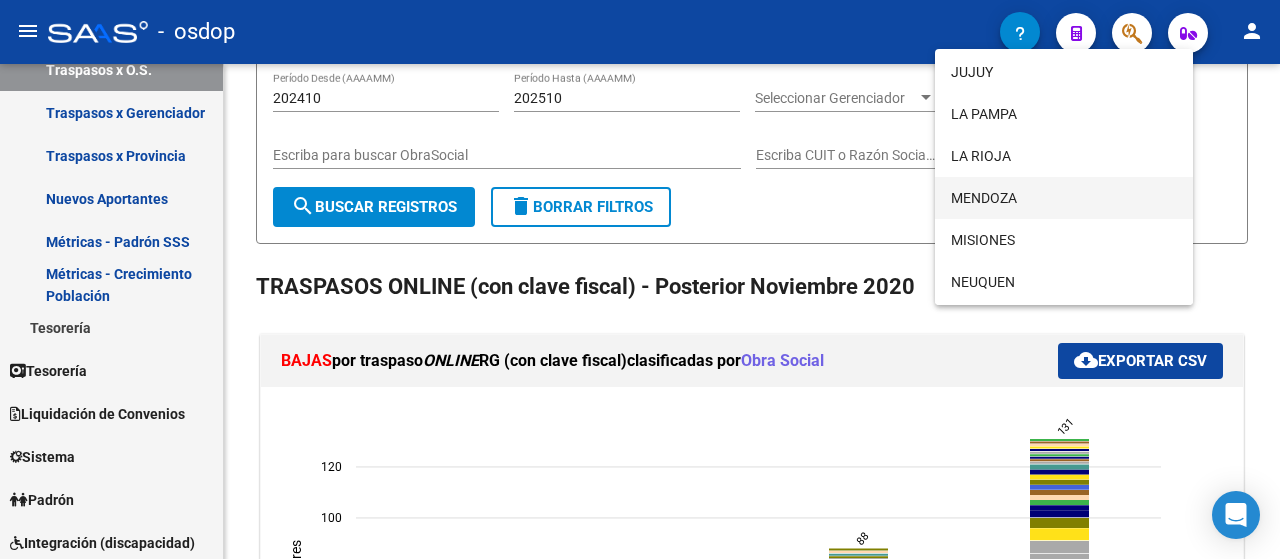 click on "MENDOZA" at bounding box center (1064, 198) 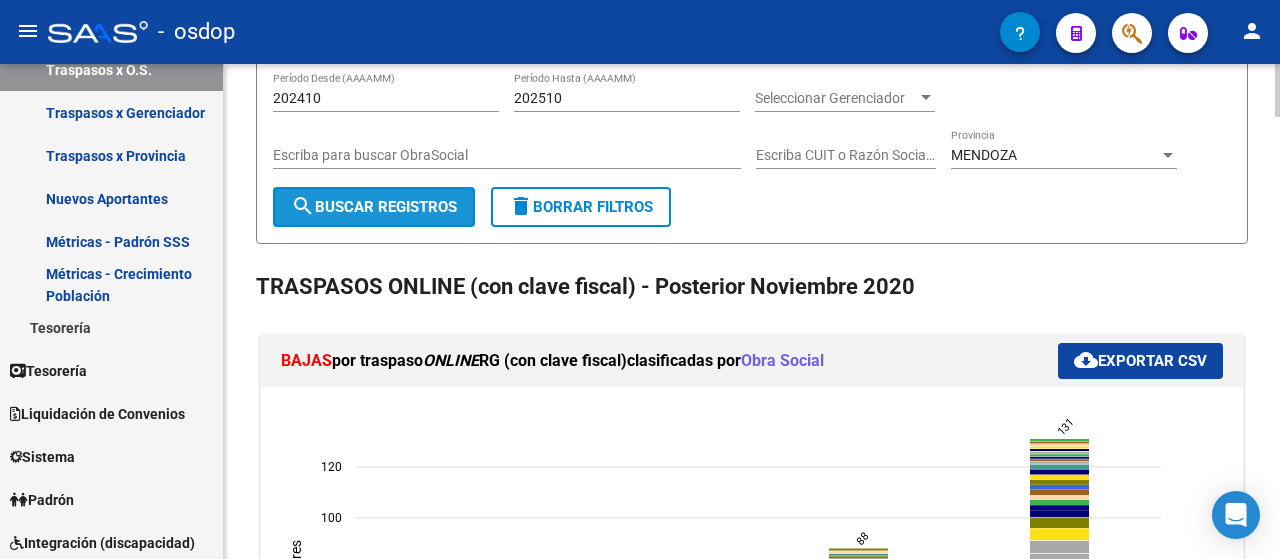 click on "search  Buscar Registros" 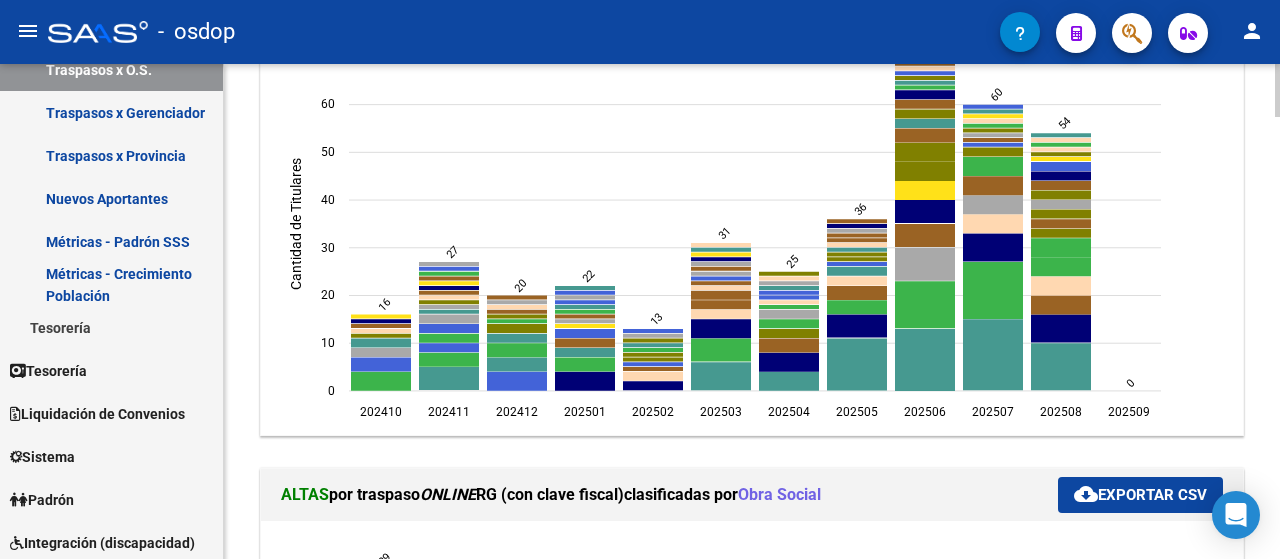 scroll, scrollTop: 480, scrollLeft: 0, axis: vertical 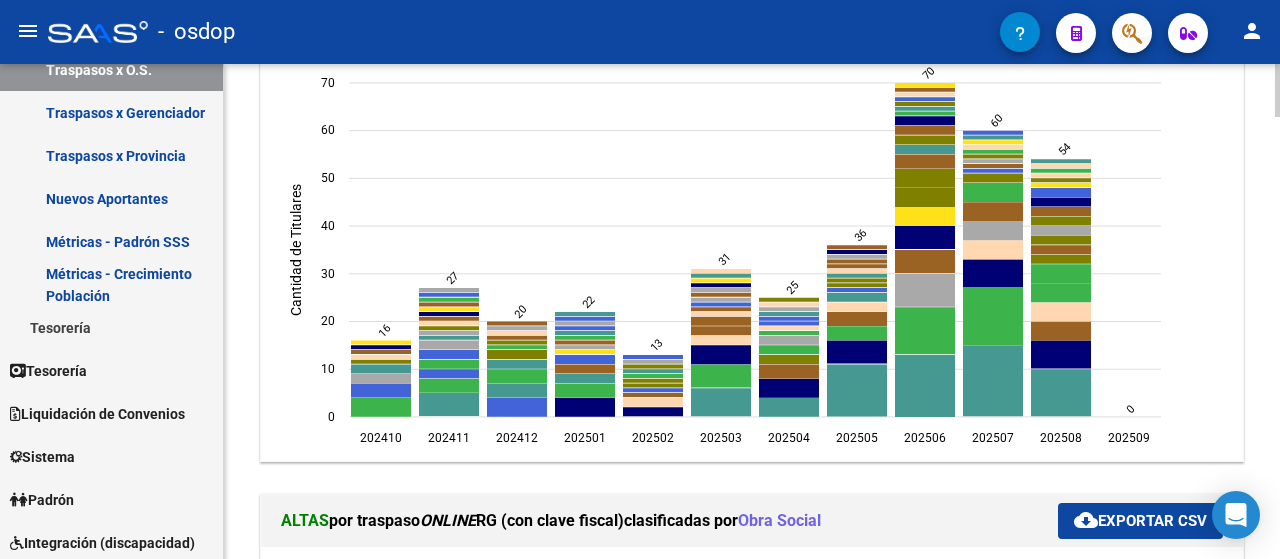 click 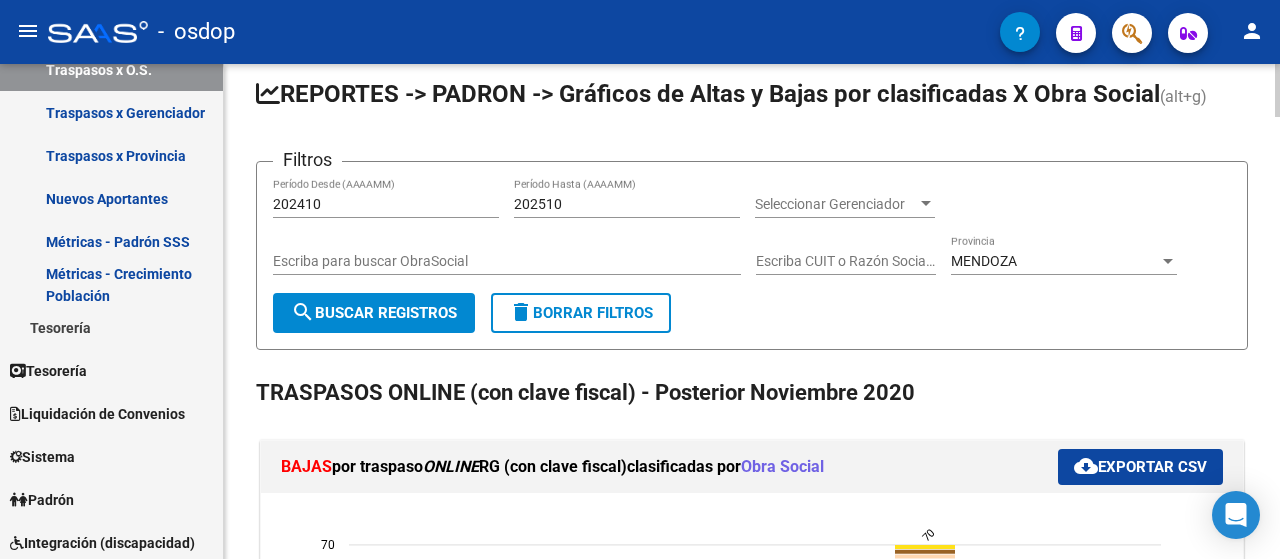 scroll, scrollTop: 0, scrollLeft: 0, axis: both 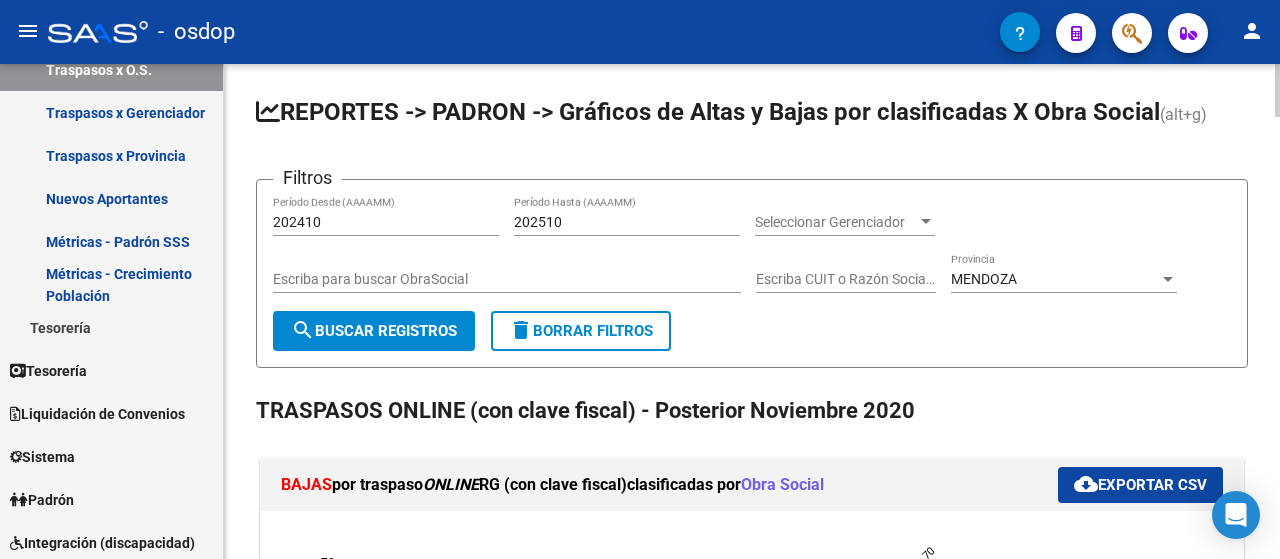 click 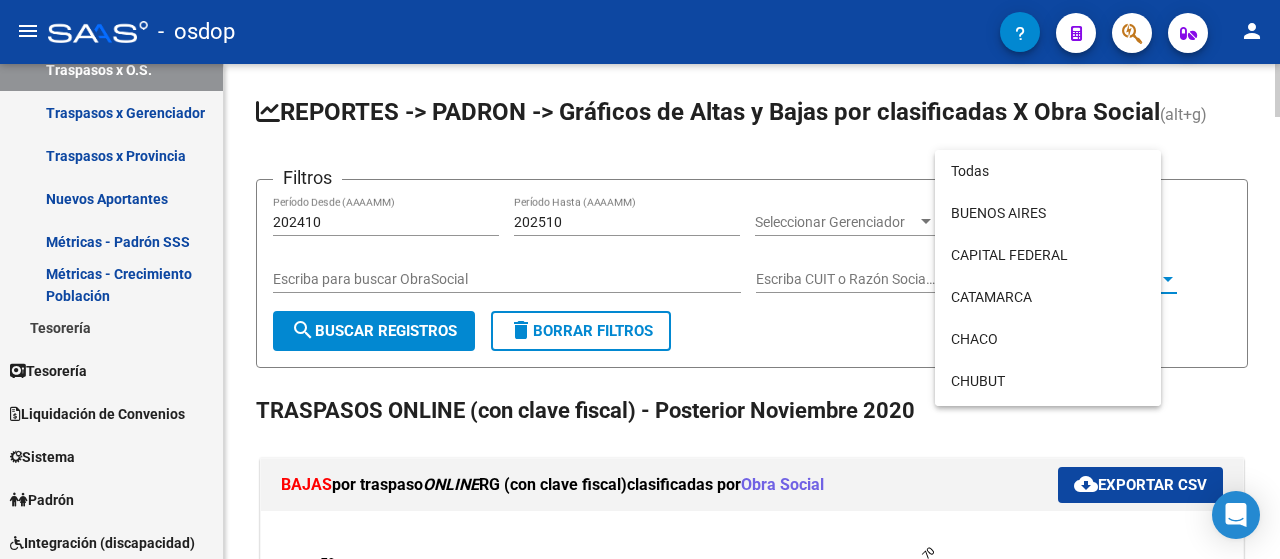 scroll, scrollTop: 439, scrollLeft: 0, axis: vertical 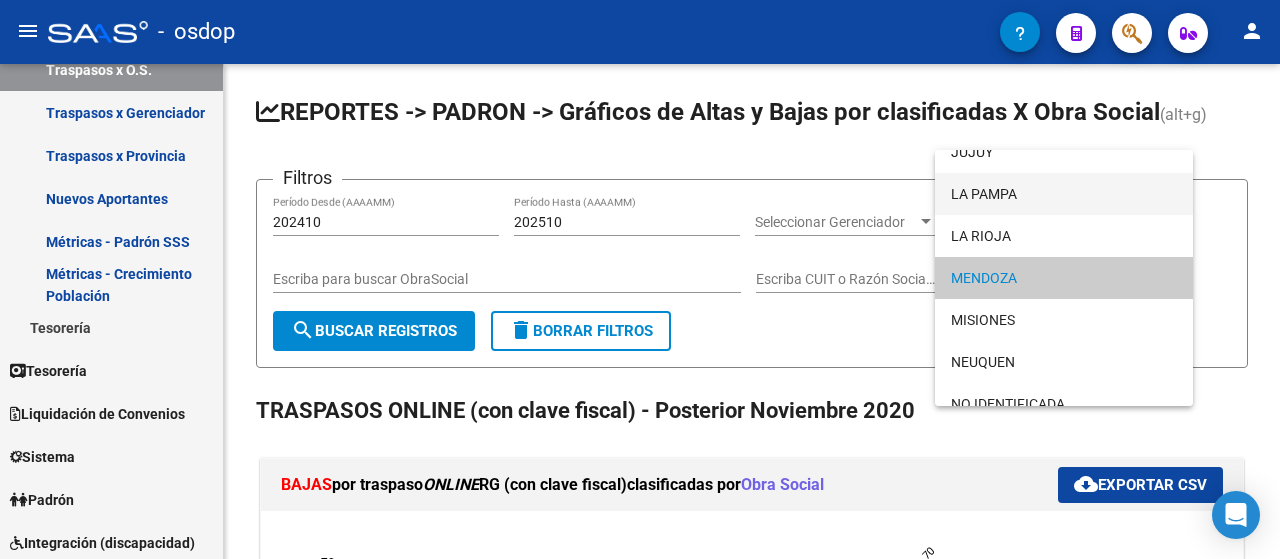 click on "LA PAMPA" at bounding box center [1064, 194] 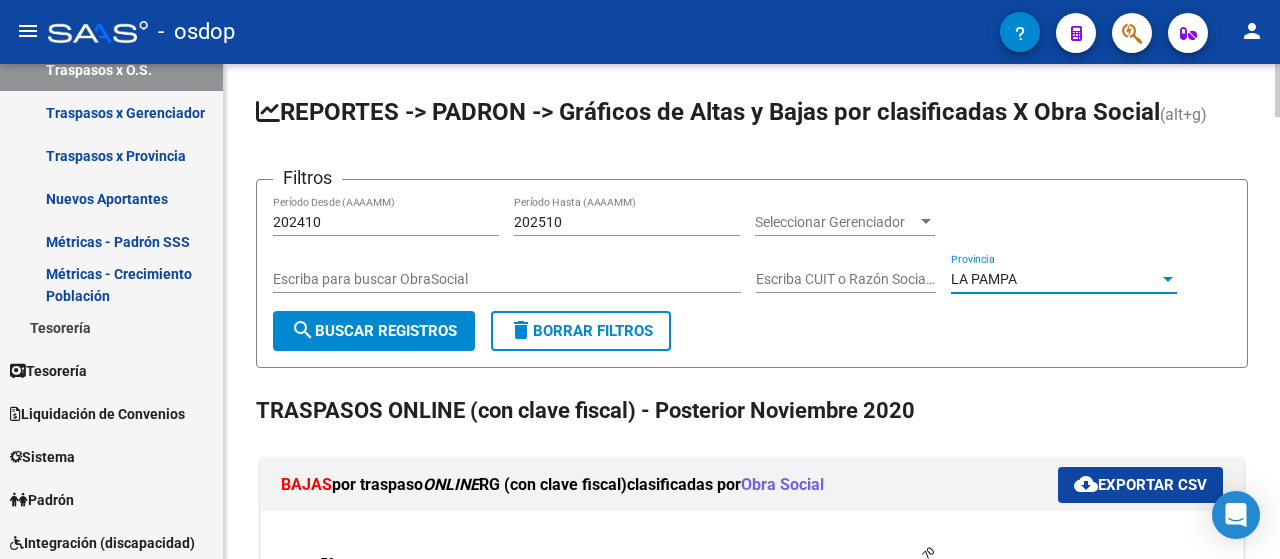click on "search  Buscar Registros" 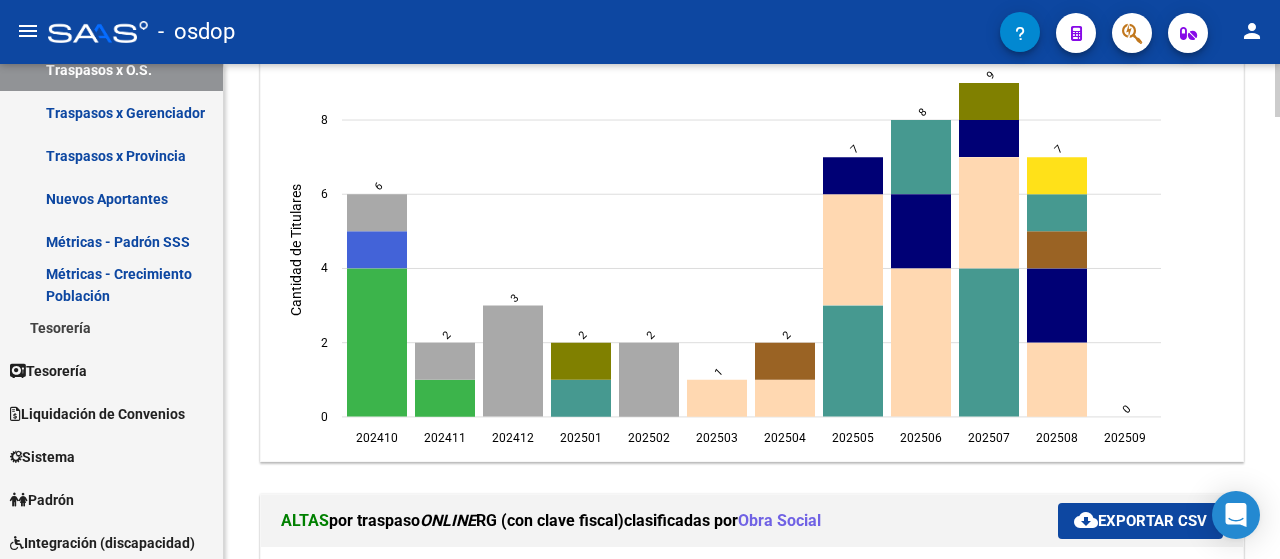 scroll, scrollTop: 468, scrollLeft: 0, axis: vertical 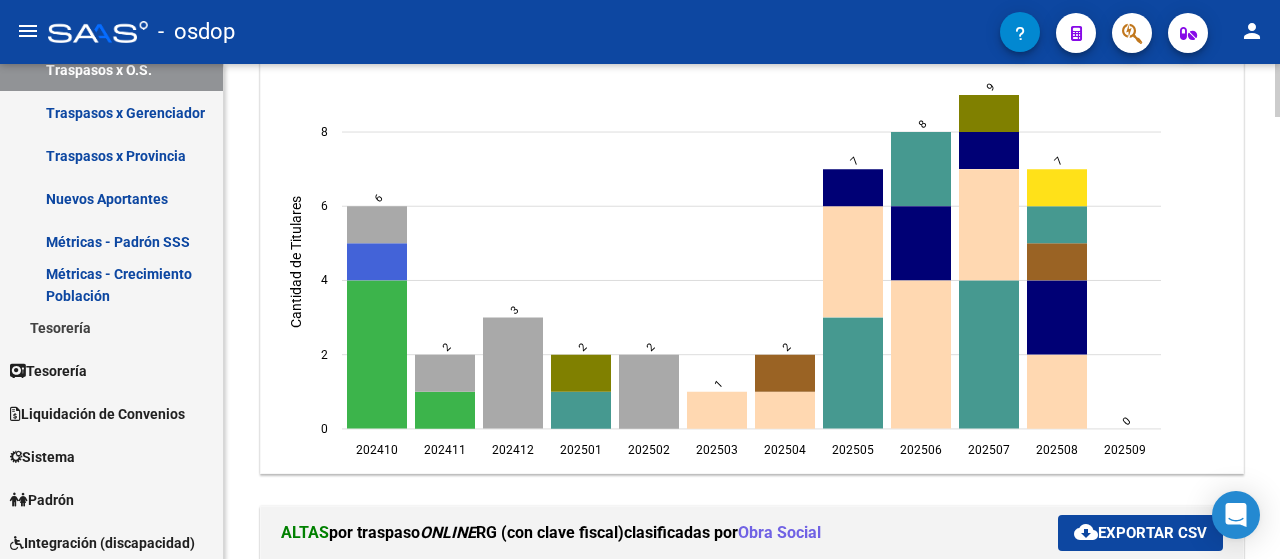 click on "REPORTES -> PADRON -> Gráficos de Altas y Bajas por clasificadas X Obra Social (alt+g) Filtros [DATE] Período Desde (AAAAMM) [DATE] Período Hasta (AAAAMM) Seleccionar Gerenciador Seleccionar Gerenciador Escriba para buscar ObraSocial Escriba CUIT o Razón Social para buscar [PROVINCE] Provincia search Buscar Registros delete Borrar Filtros TRASPASOS ONLINE (con clave fiscal) - Posterior Noviembre 2020 BAJAS por traspaso ONLINE RG (con clave fiscal) clasificadas por Obra Social cloud_download Exportar CSV [DATE] [DATE] [DATE] [DATE] [DATE] [DATE] [DATE] [DATE] [DATE] [DATE] [DATE] [DATE] [DATE] [DATE] [DATE] [DATE] [DATE] [DATE] [DATE] [DATE] [DATE] [DATE] [DATE] [DATE] Cantidad de Titulares 6 2 3 2 2 1 2 7 8 9 7 0 ALTAS por traspaso ONLINE RG (con clave fiscal) clasificadas por Obra Social cloud_download Exportar CSV [DATE] [DATE] [DATE] [DATE] [DATE] [DATE] [DATE] [DATE] [DATE] [DATE] [DATE]" 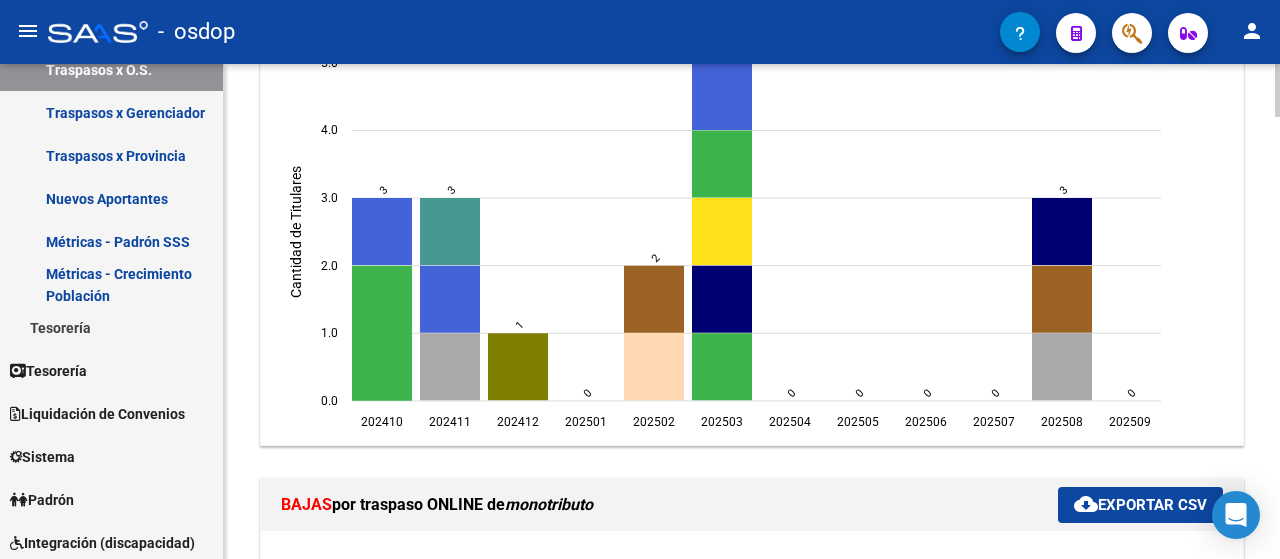 scroll, scrollTop: 1062, scrollLeft: 0, axis: vertical 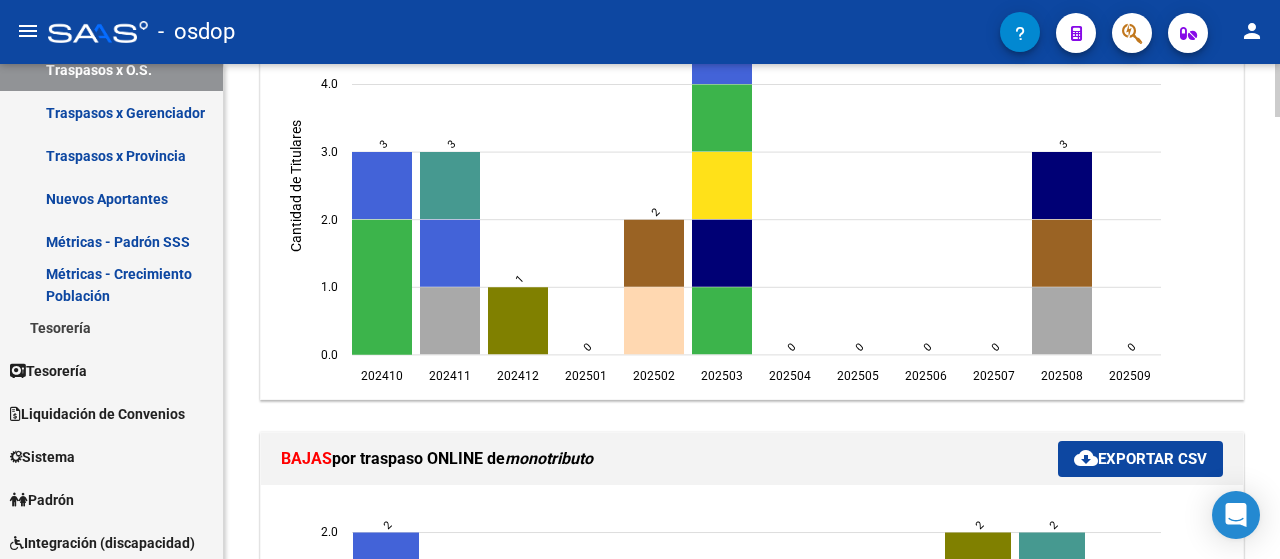 click 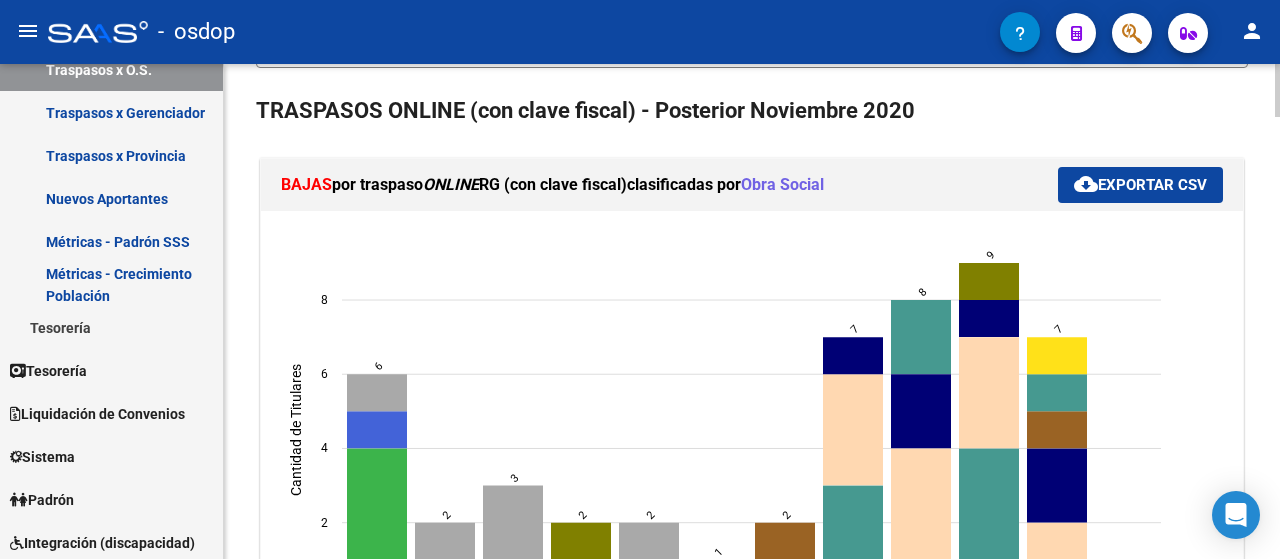 scroll, scrollTop: 0, scrollLeft: 0, axis: both 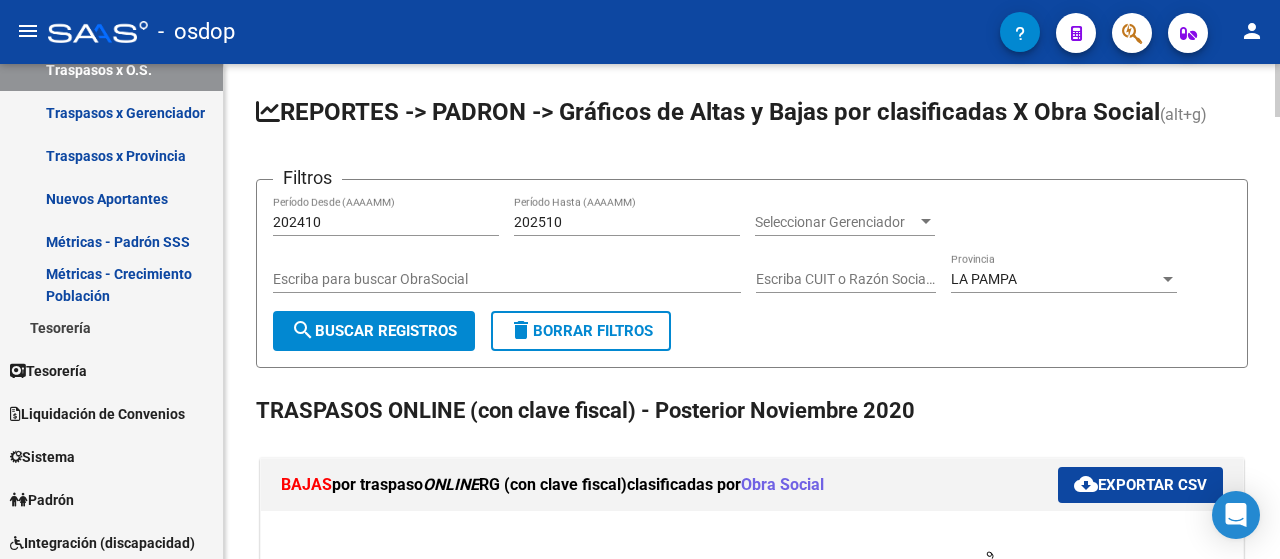 click on "menu - osdop person Firma Express Reportes Tablero de Control Ingresos Percibidos Análisis de todos los conceptos (histórico) Análisis de todos los conceptos detalle (mensual) Apertura de Transferencias Reales (histórico) Análisis Ingresos RG por CUIT (mensual) Imputación de Códigos Ingresos Devengados Análisis Histórico Detalles Transferencias RG sin DDJJ Detalles por CUIL RG Detalles - MT/PD MT morosos Egresos Devengados Comprobantes Recibidos Facturación Apócrifa Auditorías x Área Auditorías x Usuario Ítems de Auditorías x Usuario SUR Expedientes Internos Movimiento de Expte. SSS Padrón Traspasos x O.S. Traspasos x Gerenciador Traspasos x Provincia Nuevos Aportantes Métricas - Padrón SSS Métricas - Crecimiento Población Tesorería Cheques Emitidos Transferencias Bancarias Realizadas Tesorería Extractos Procesados (csv) Extractos Originales (pdf) Otros Ingresos Cheques Emitidos Pendientes de Depósito Cheques Depositados Histórico Auditorías Confirmadas ARCA - Suma 0" 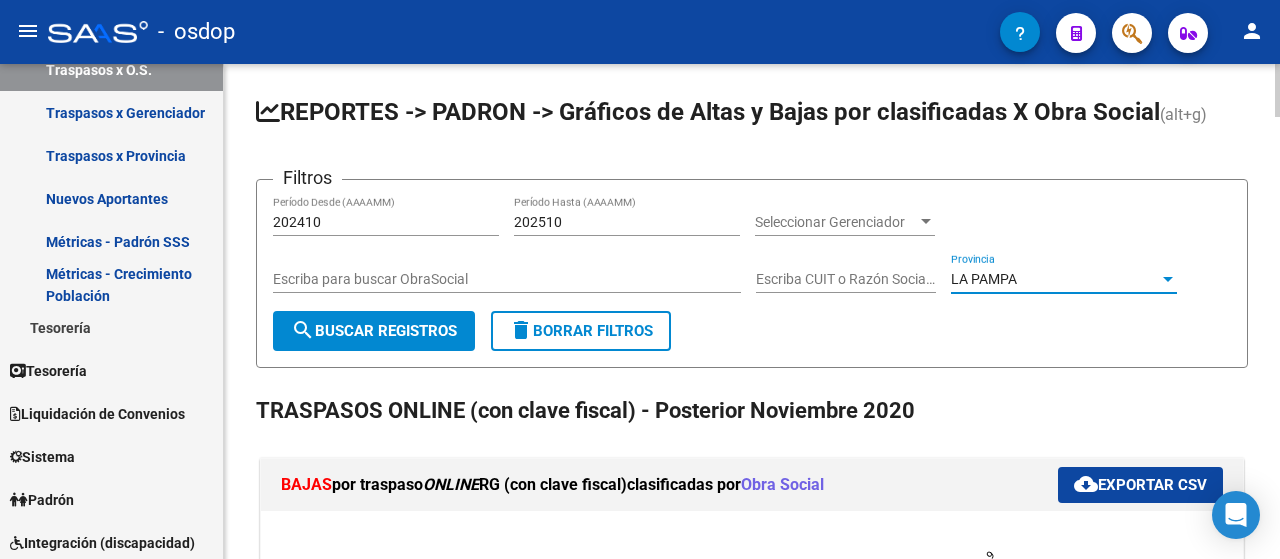 click on "LA PAMPA" at bounding box center [984, 279] 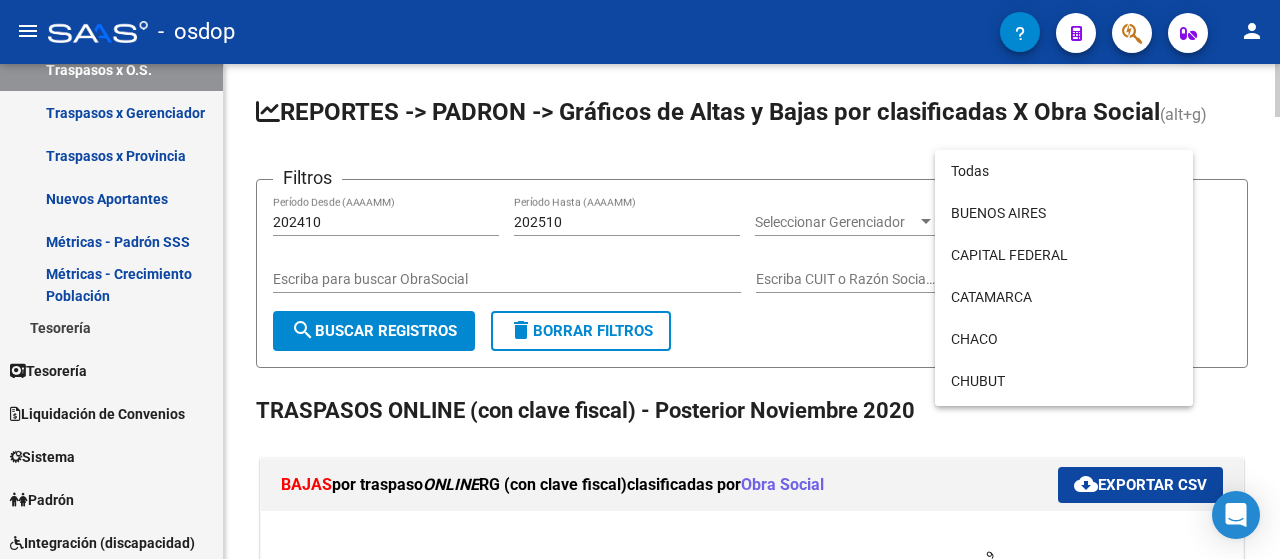 scroll, scrollTop: 355, scrollLeft: 0, axis: vertical 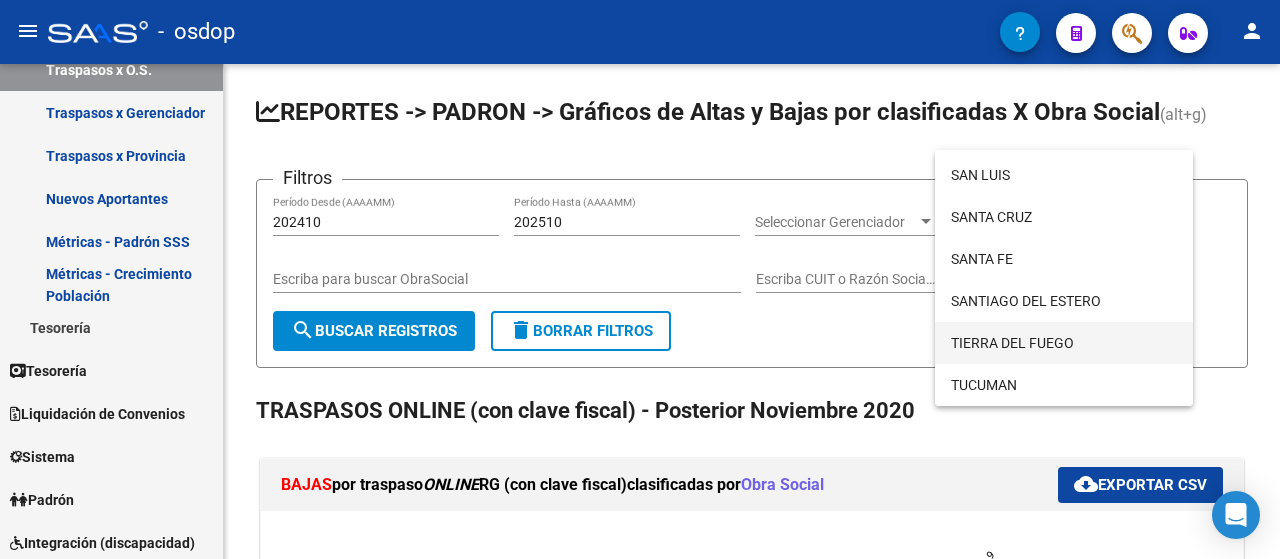 click on "TIERRA DEL FUEGO" at bounding box center (1064, 343) 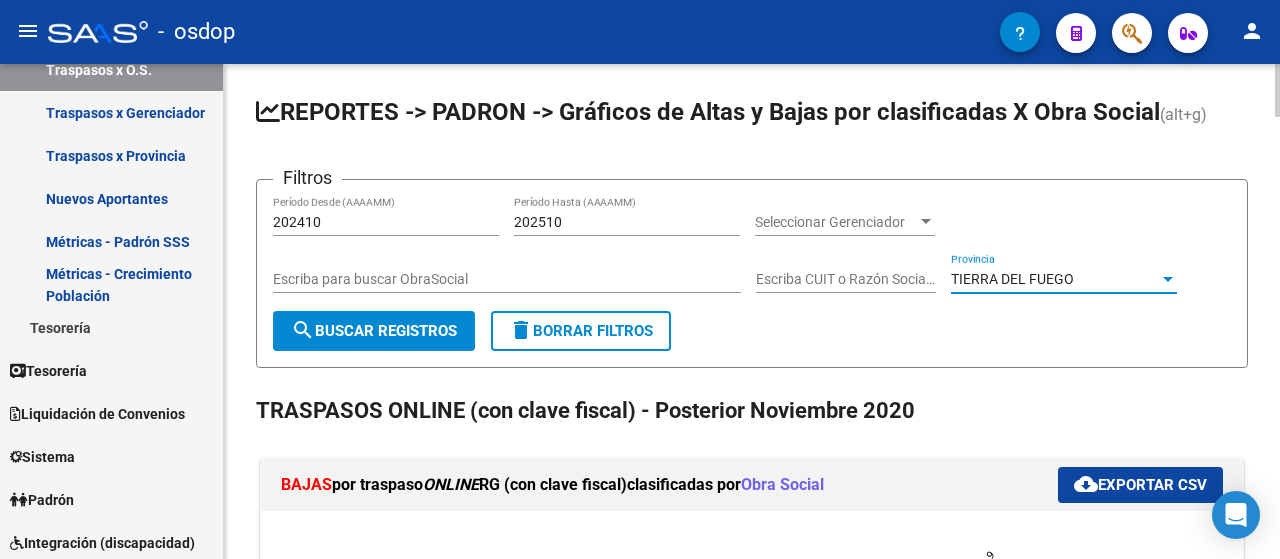 click on "search  Buscar Registros" 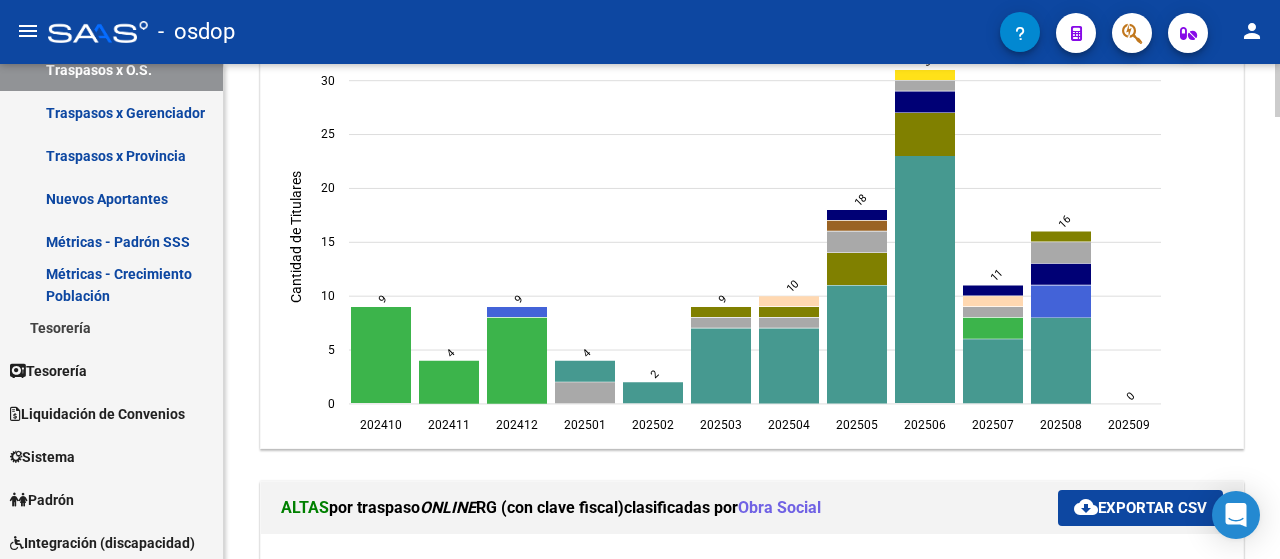 click 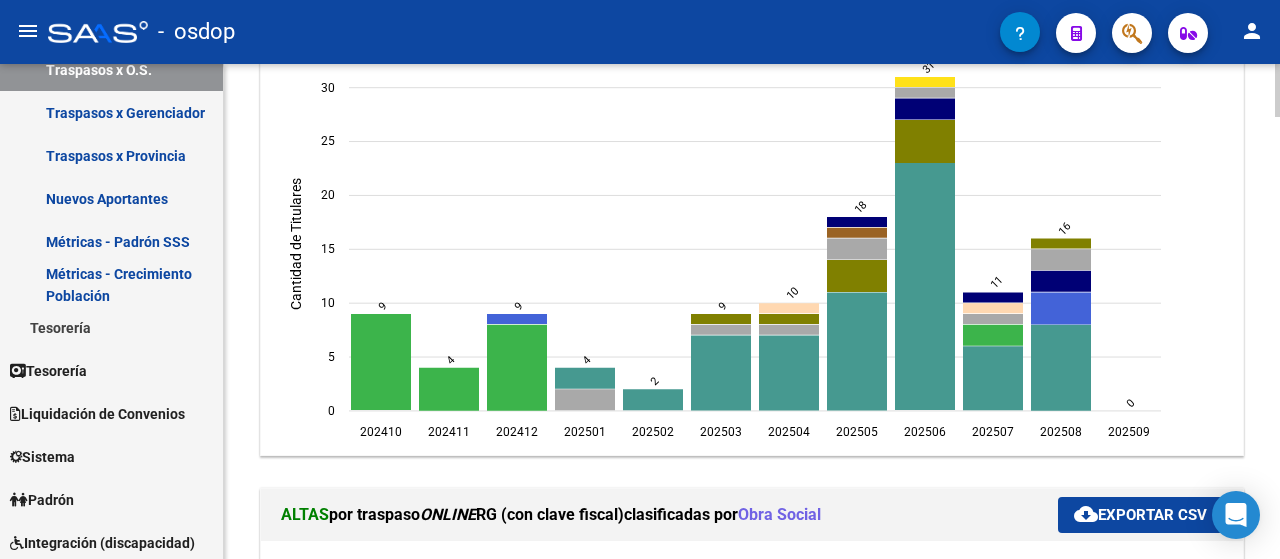 drag, startPoint x: 1279, startPoint y: 157, endPoint x: 540, endPoint y: 240, distance: 743.6464 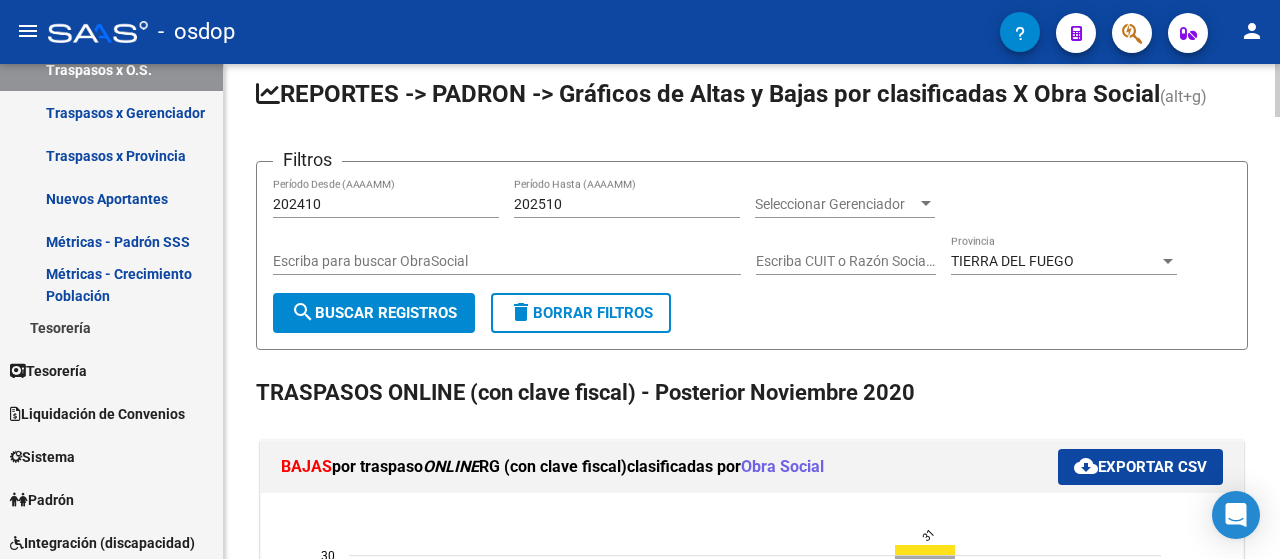 scroll, scrollTop: 0, scrollLeft: 0, axis: both 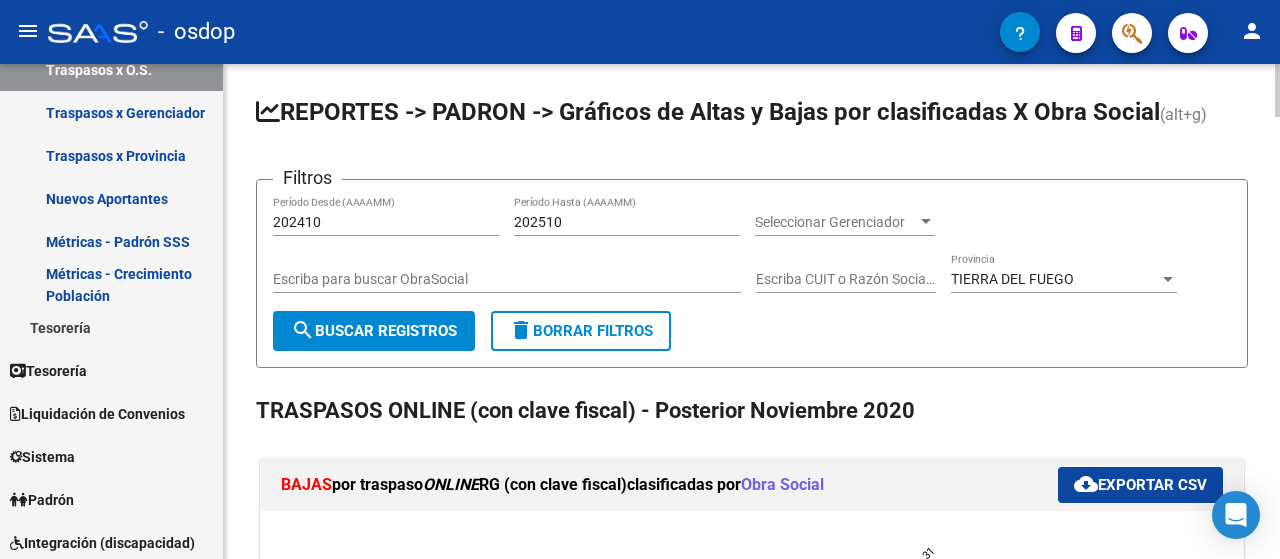 click 